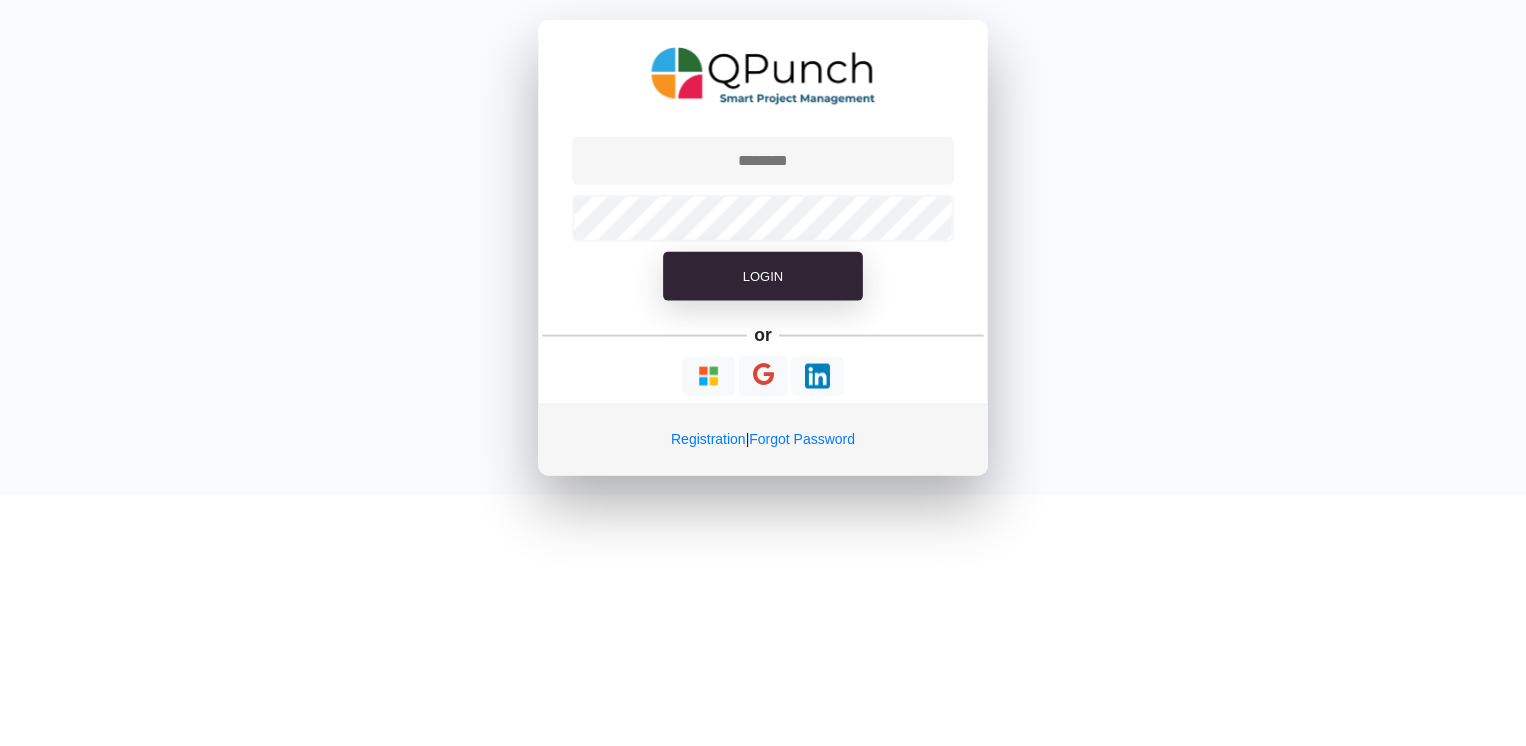 scroll, scrollTop: 0, scrollLeft: 0, axis: both 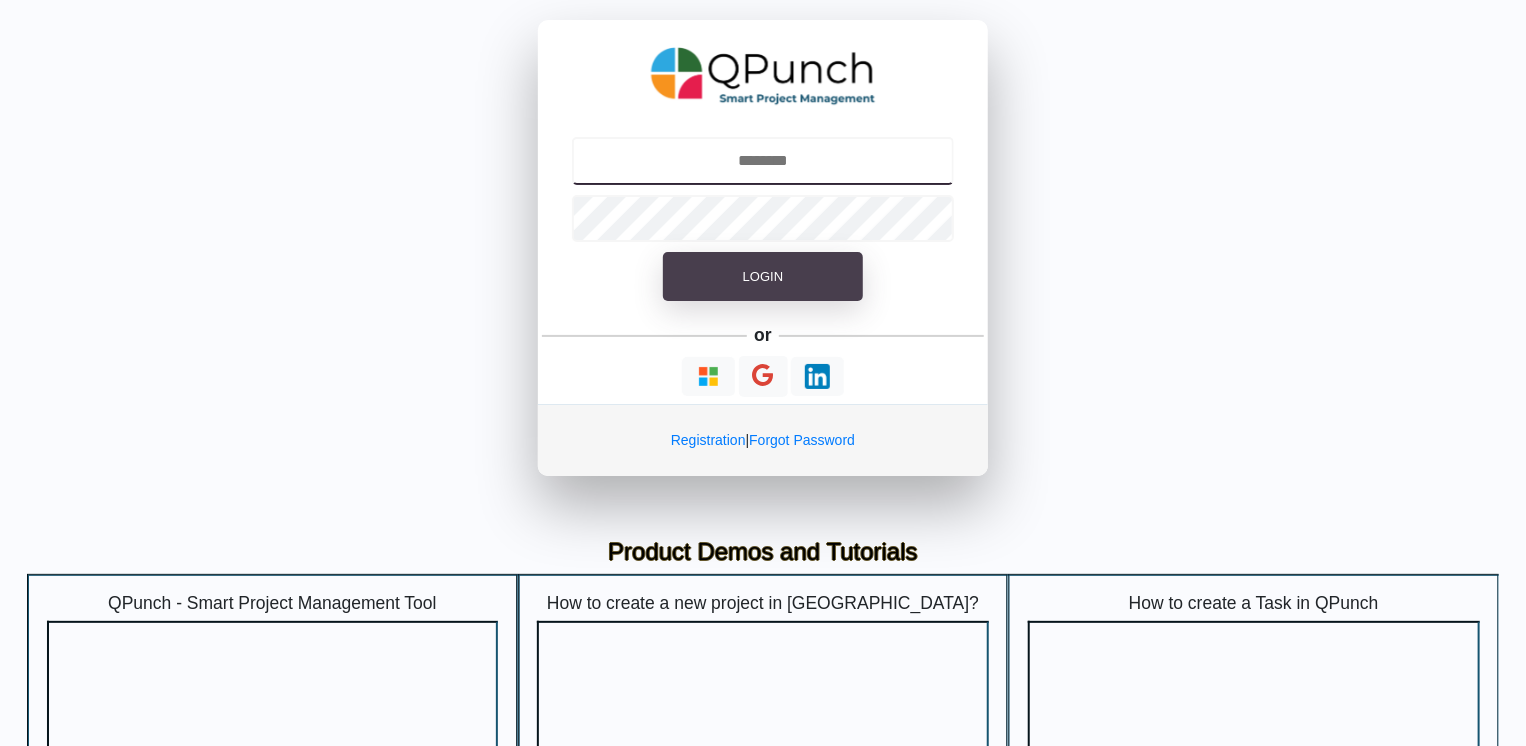 type on "**********" 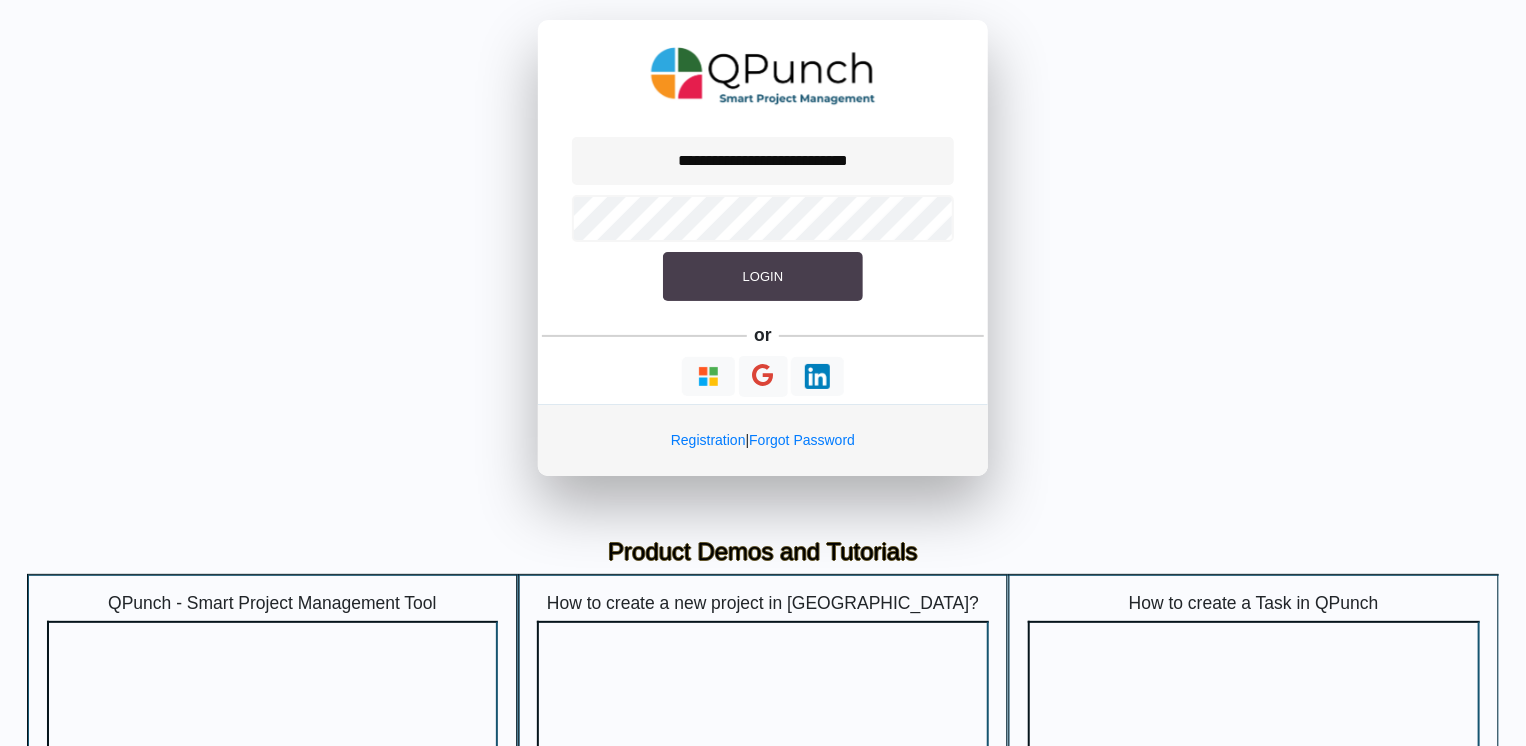 click on "Login" at bounding box center [763, 277] 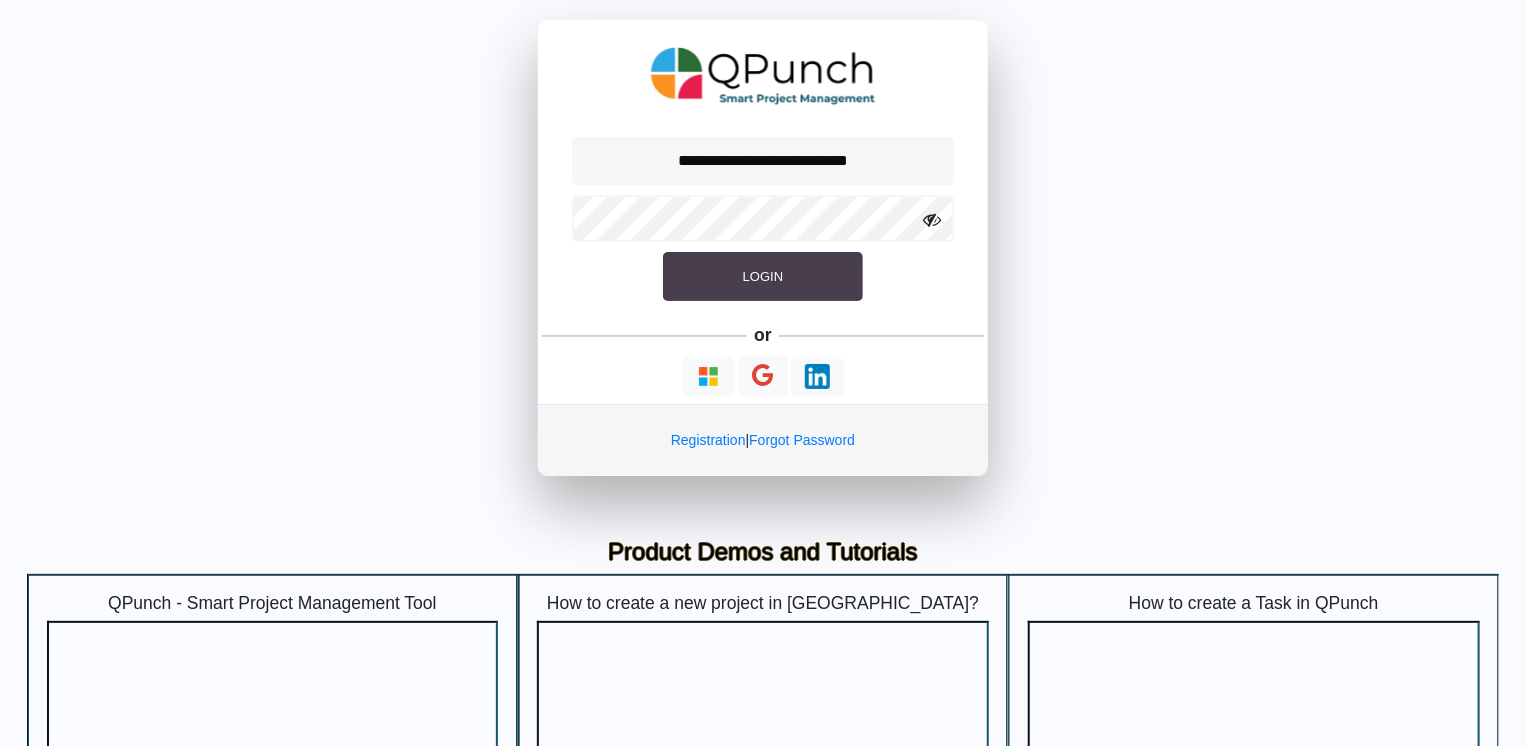 click on "Login" at bounding box center (763, 277) 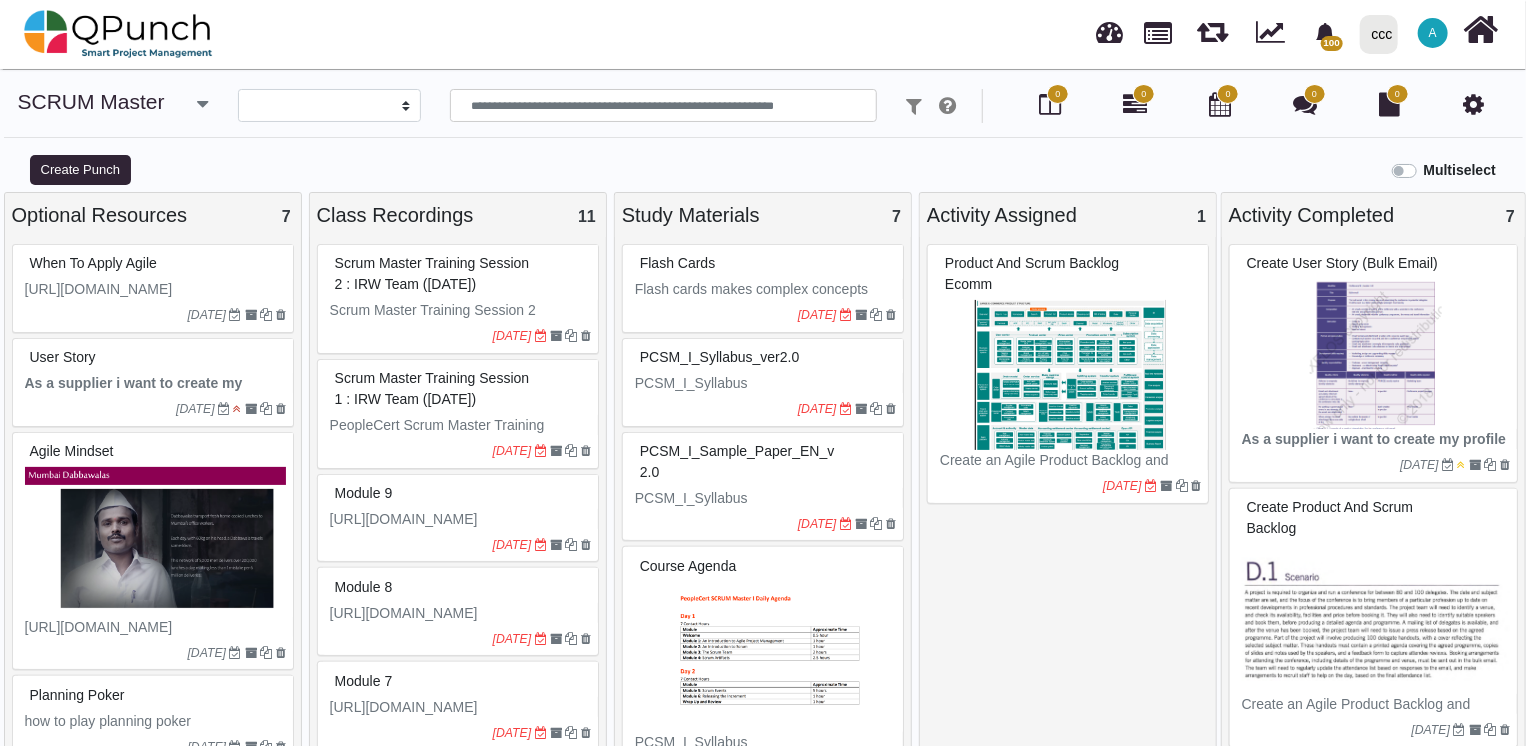 select 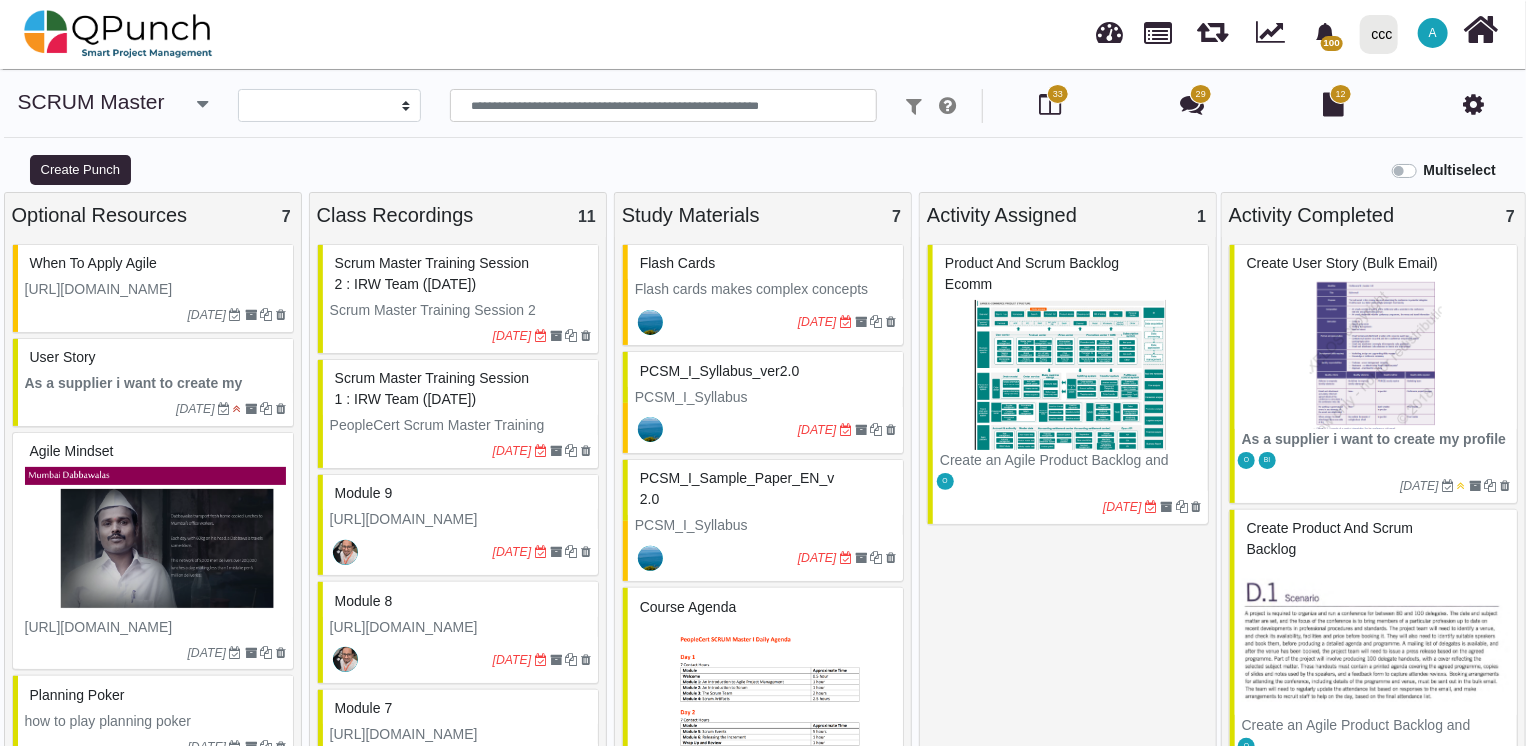 click on "ccc" at bounding box center (1382, 34) 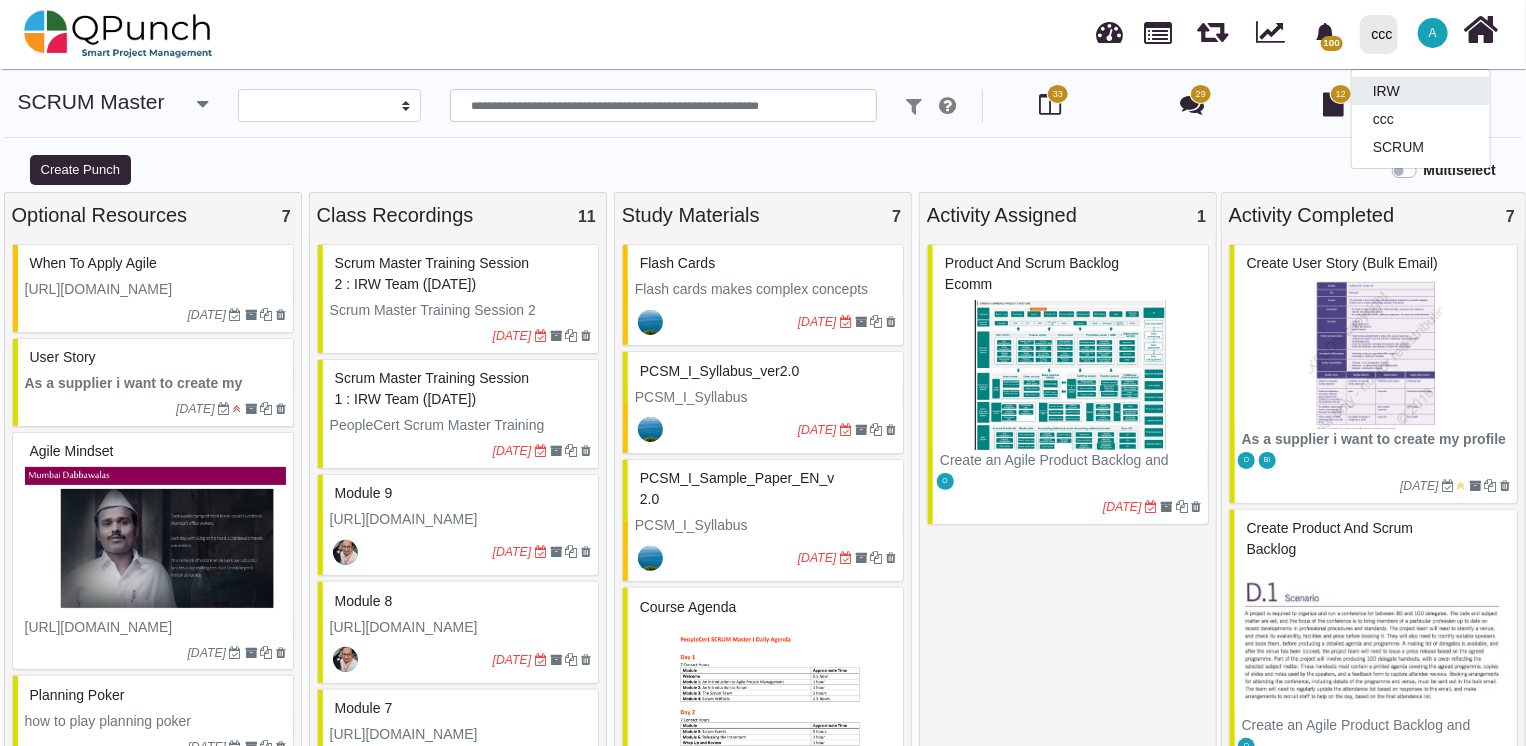 click on "IRW" at bounding box center (1421, 91) 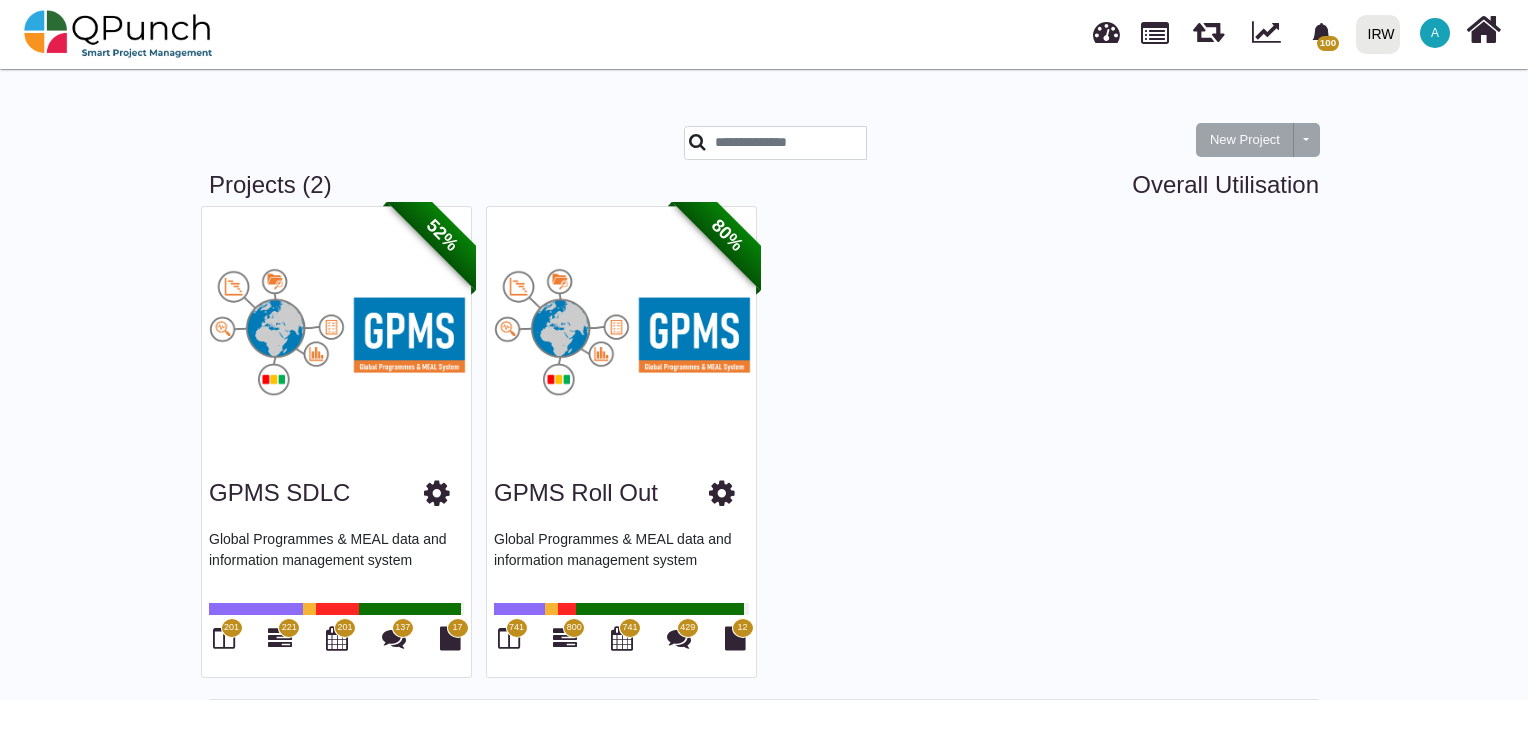 click on "52%" at bounding box center (429, 248) 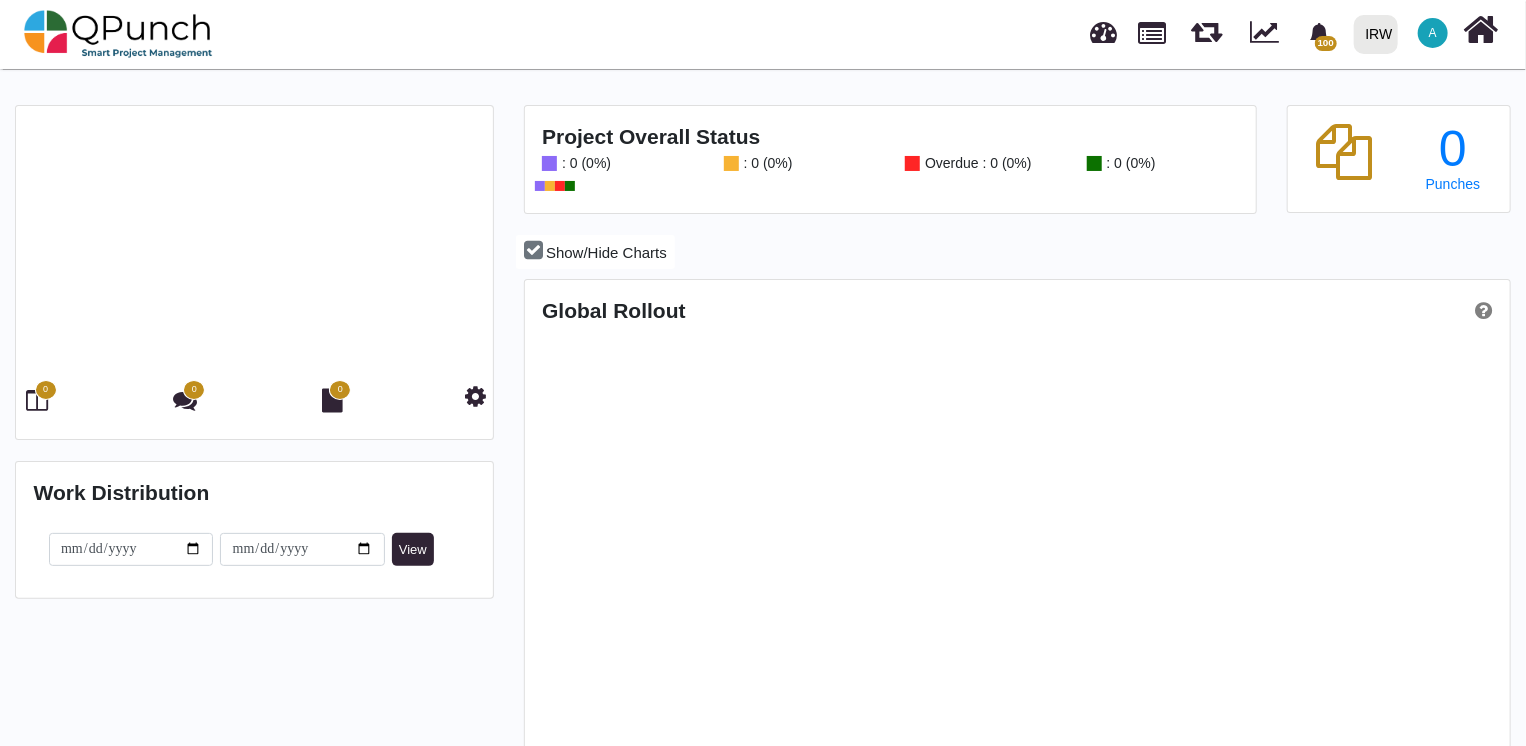 scroll, scrollTop: 999688, scrollLeft: 999346, axis: both 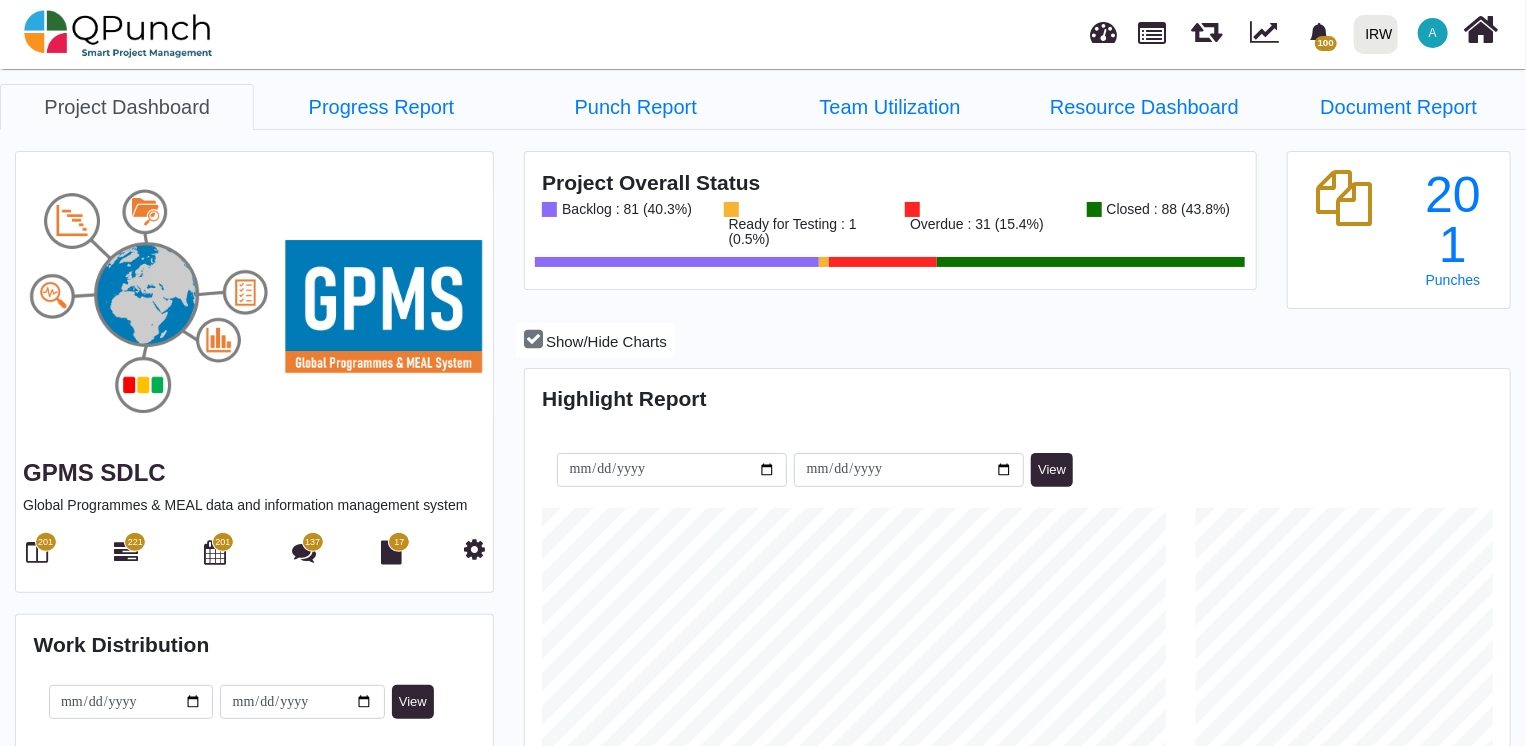 click on "201" at bounding box center (46, 542) 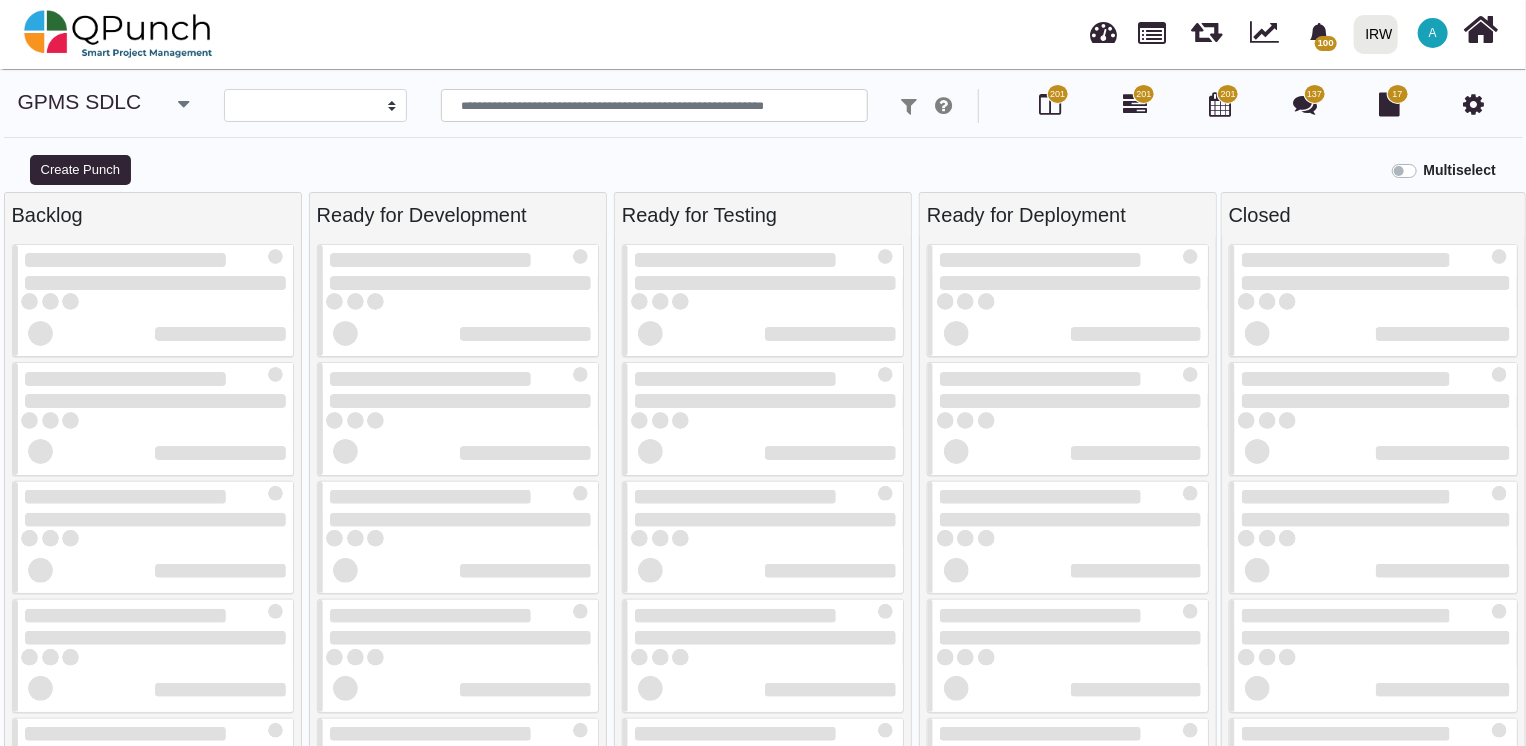 select 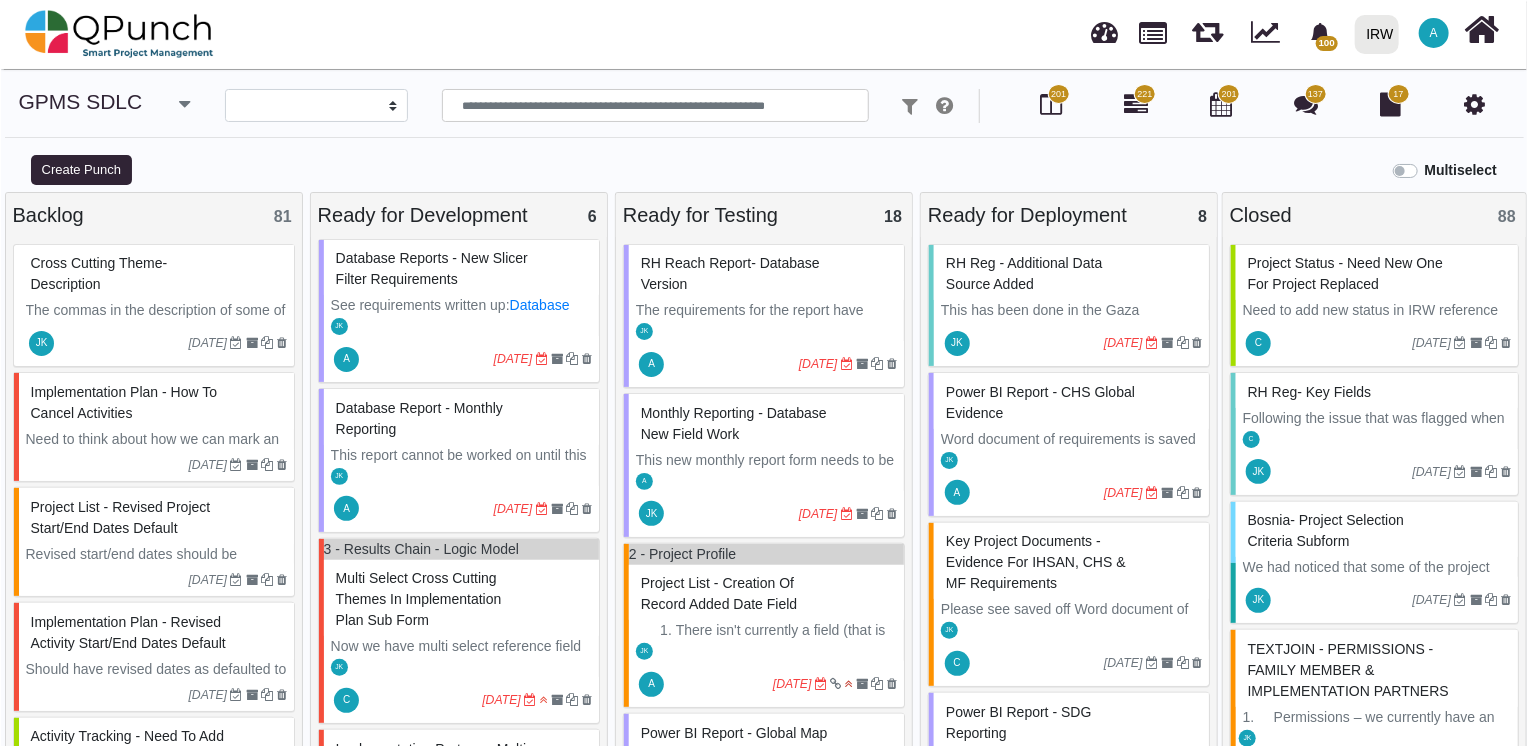 scroll, scrollTop: 0, scrollLeft: 0, axis: both 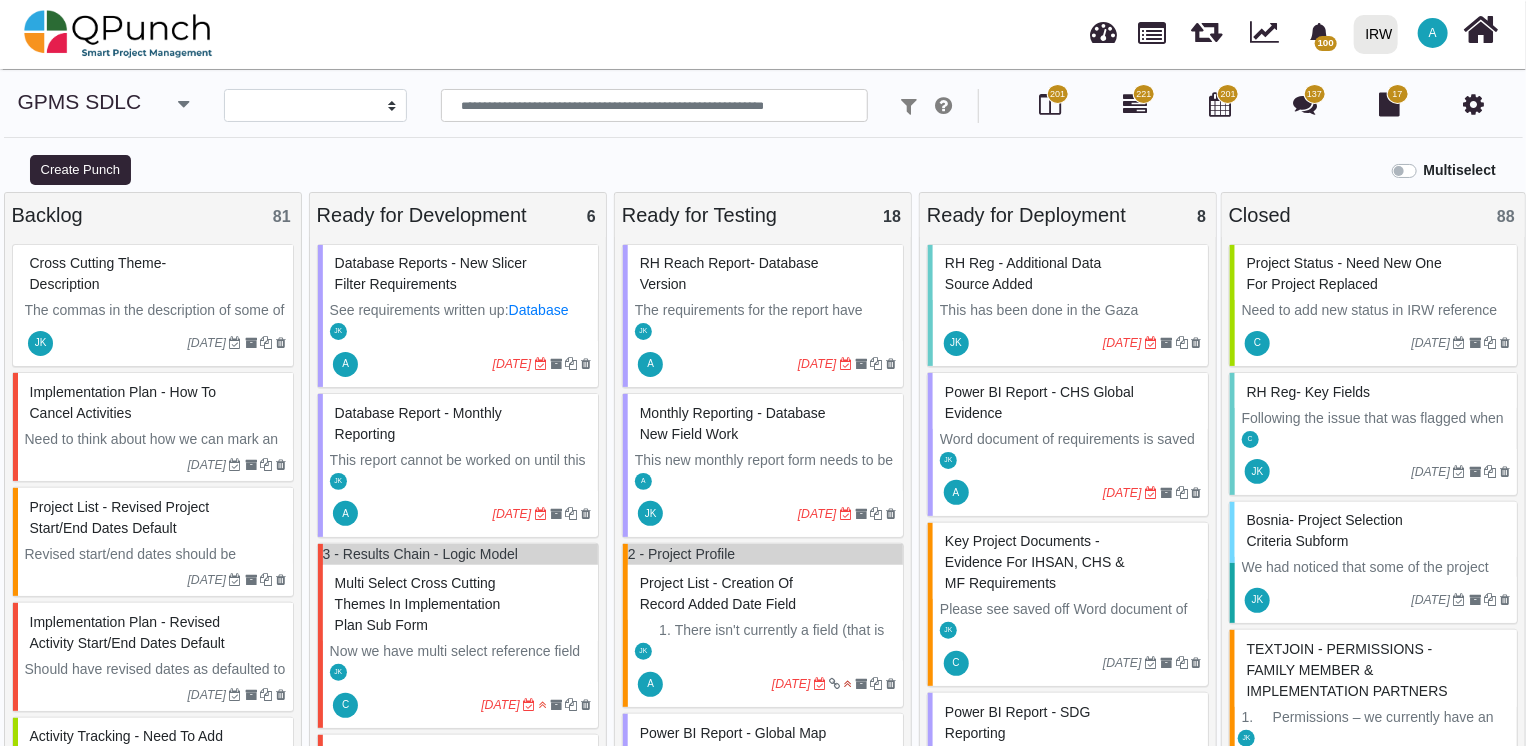 click on "See requirements written up:  Database Reports - New Slicer Filter Requirements.docx" at bounding box center (460, 331) 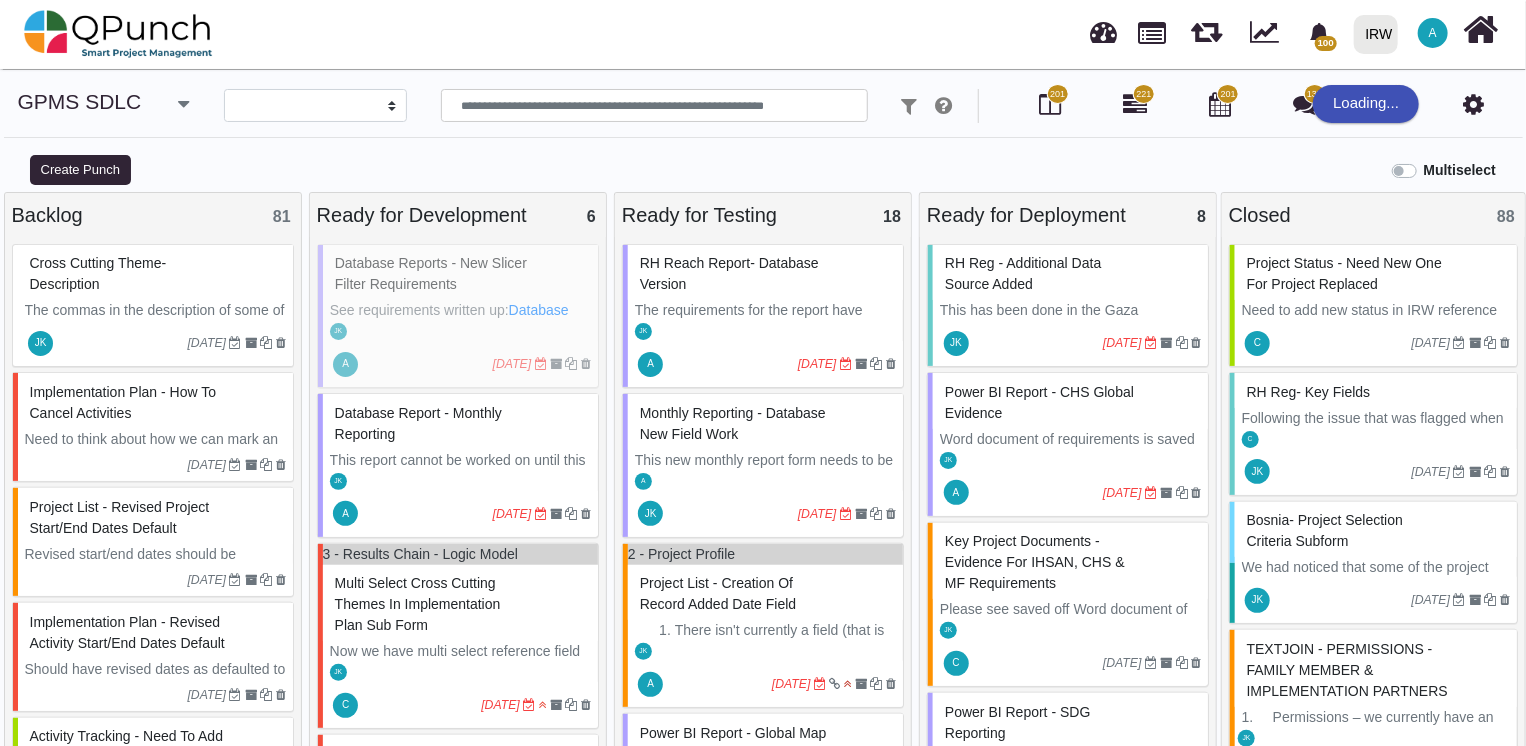 select on "**********" 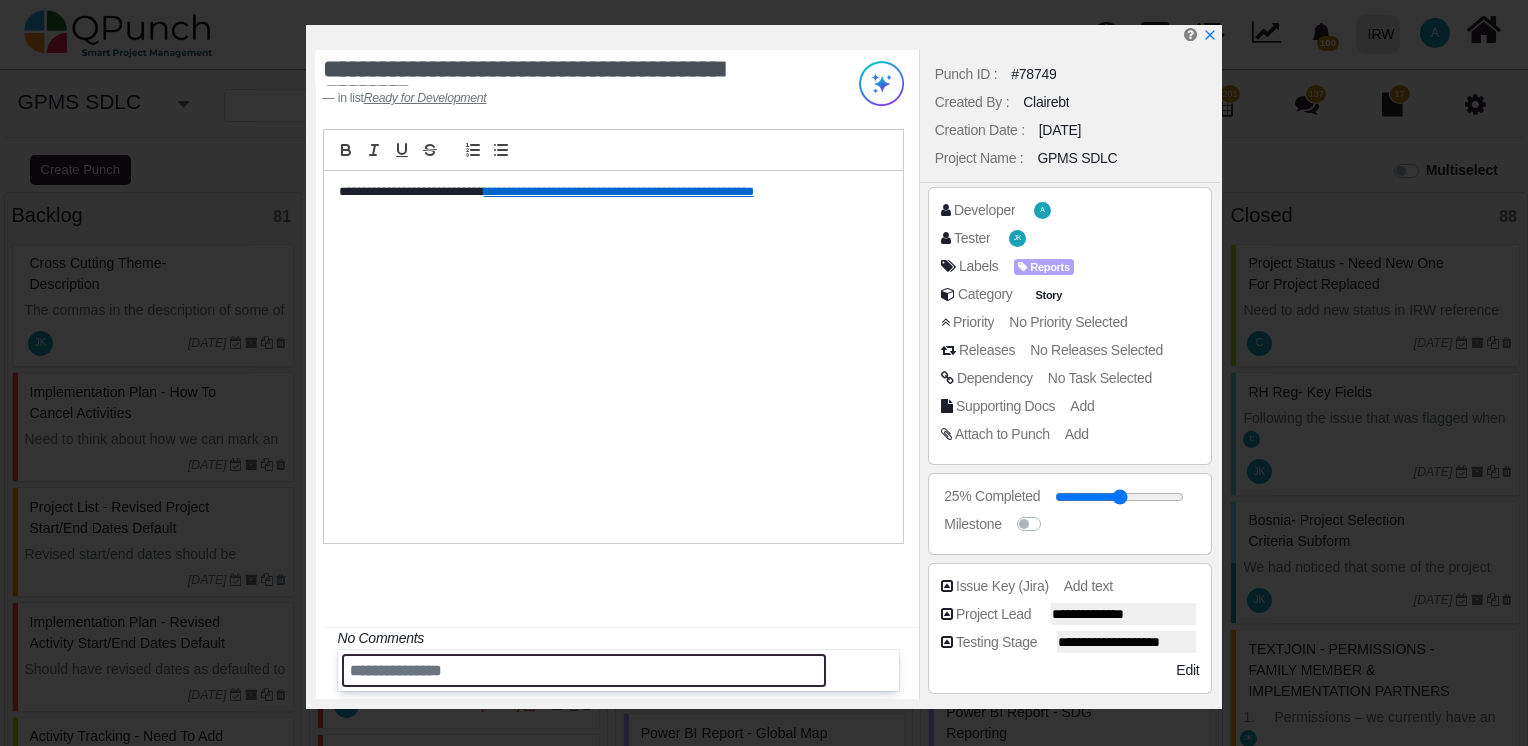 click at bounding box center [584, 670] 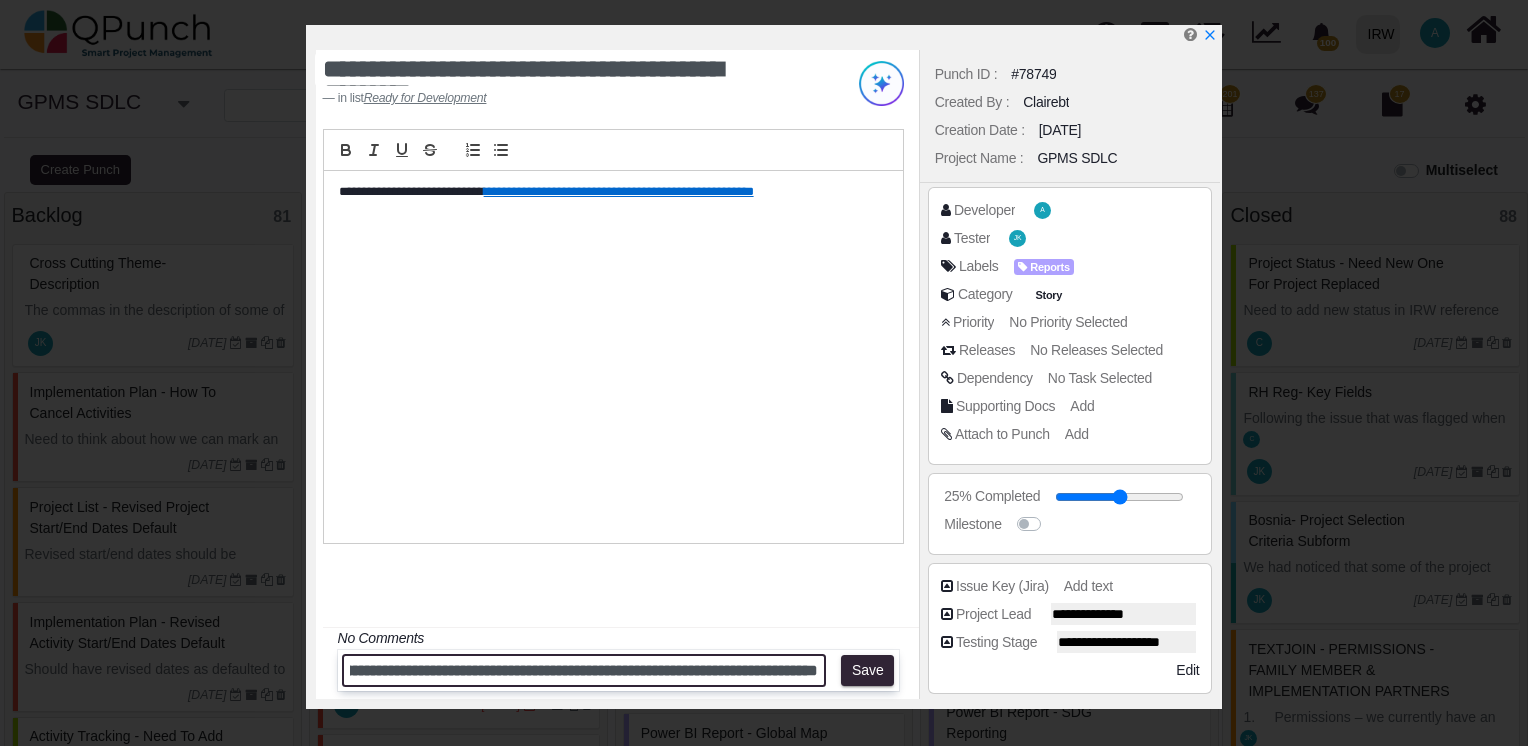 scroll, scrollTop: 0, scrollLeft: 144, axis: horizontal 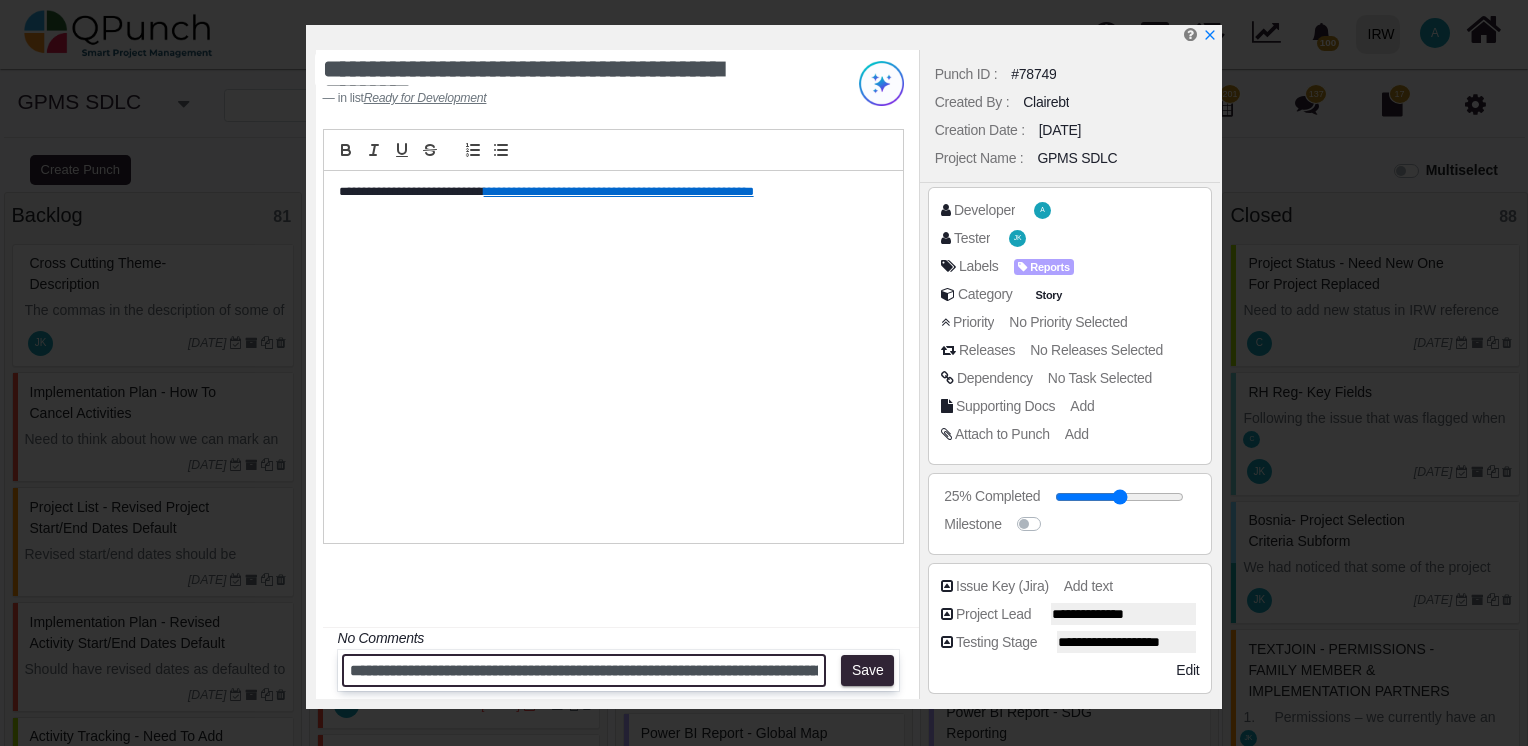 drag, startPoint x: 451, startPoint y: 678, endPoint x: 264, endPoint y: 682, distance: 187.04277 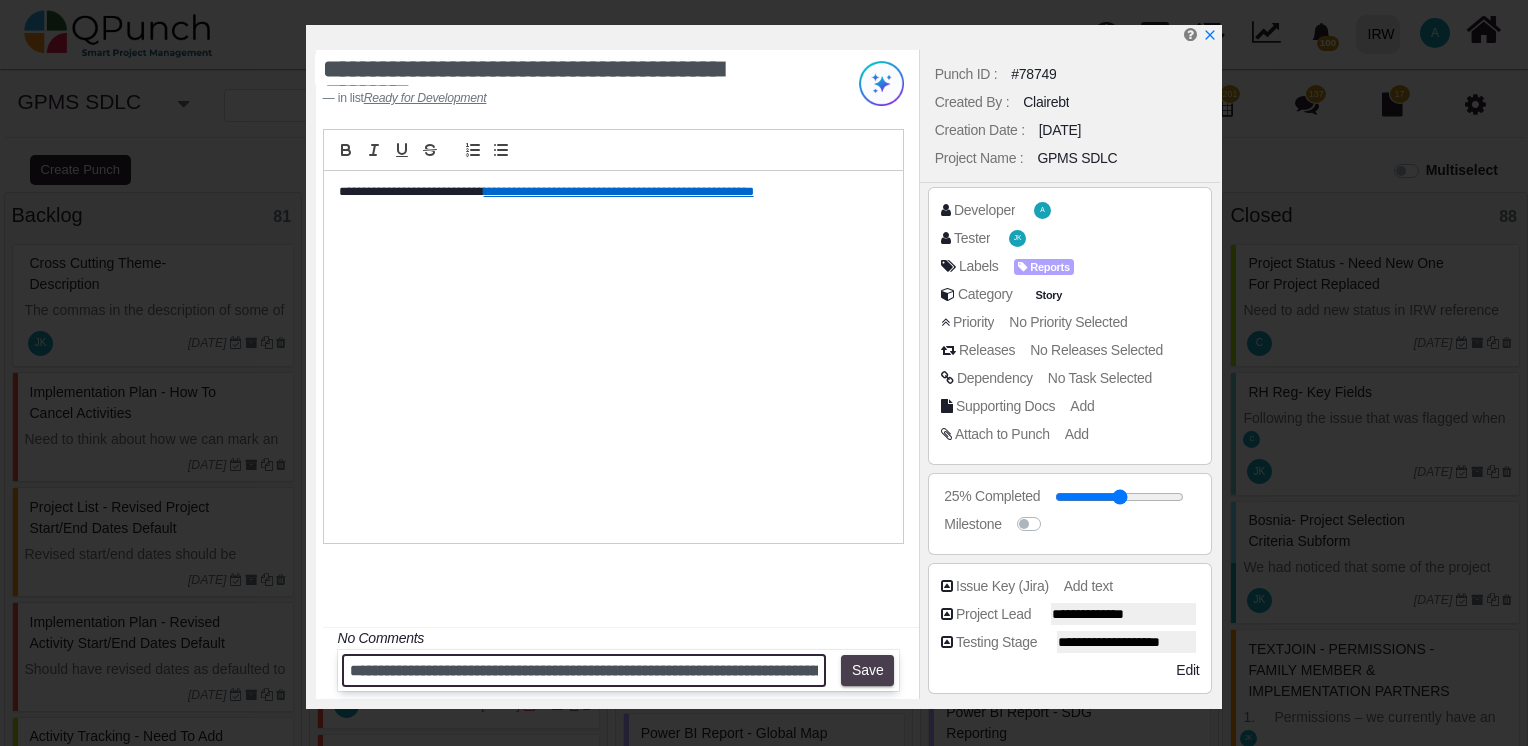 type on "**********" 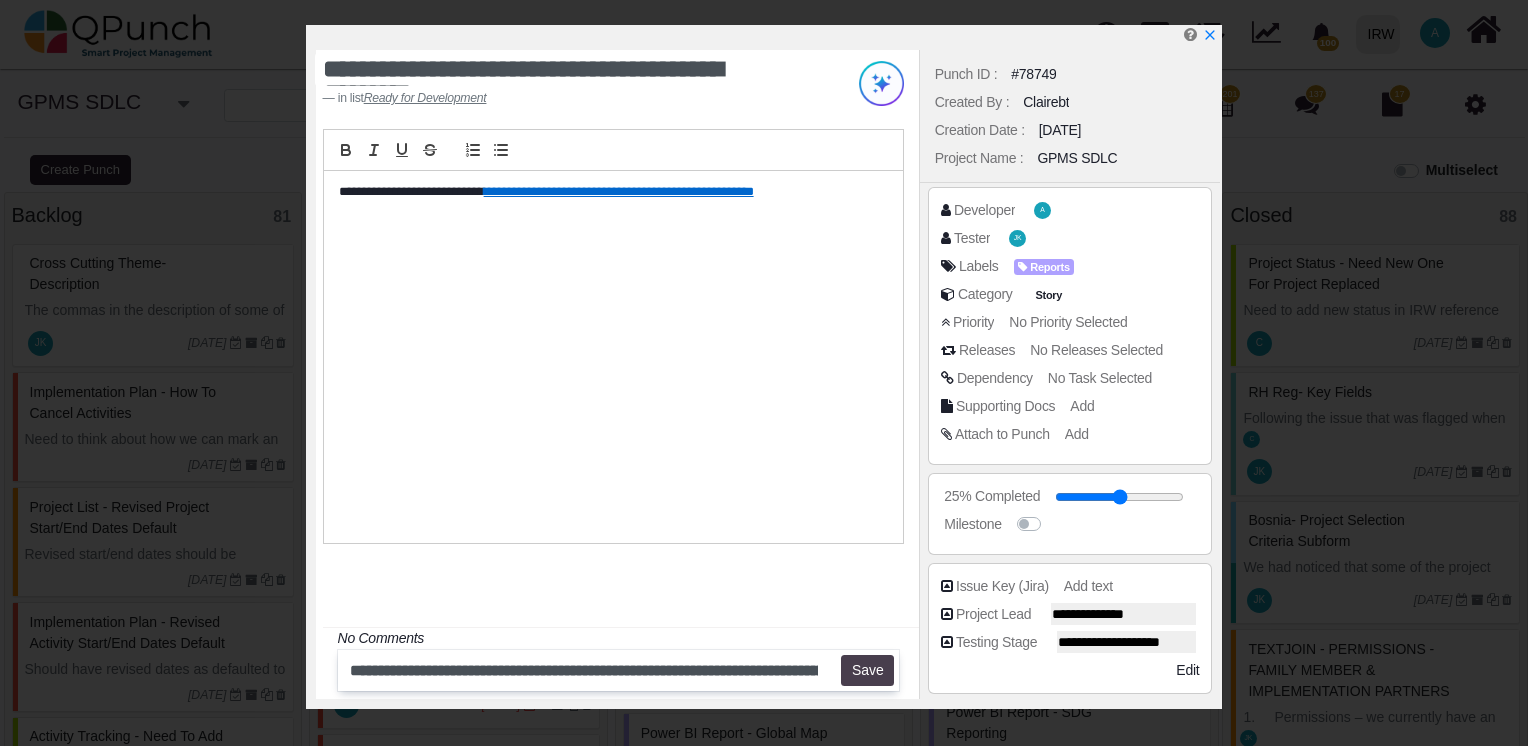 click on "Save" at bounding box center [867, 671] 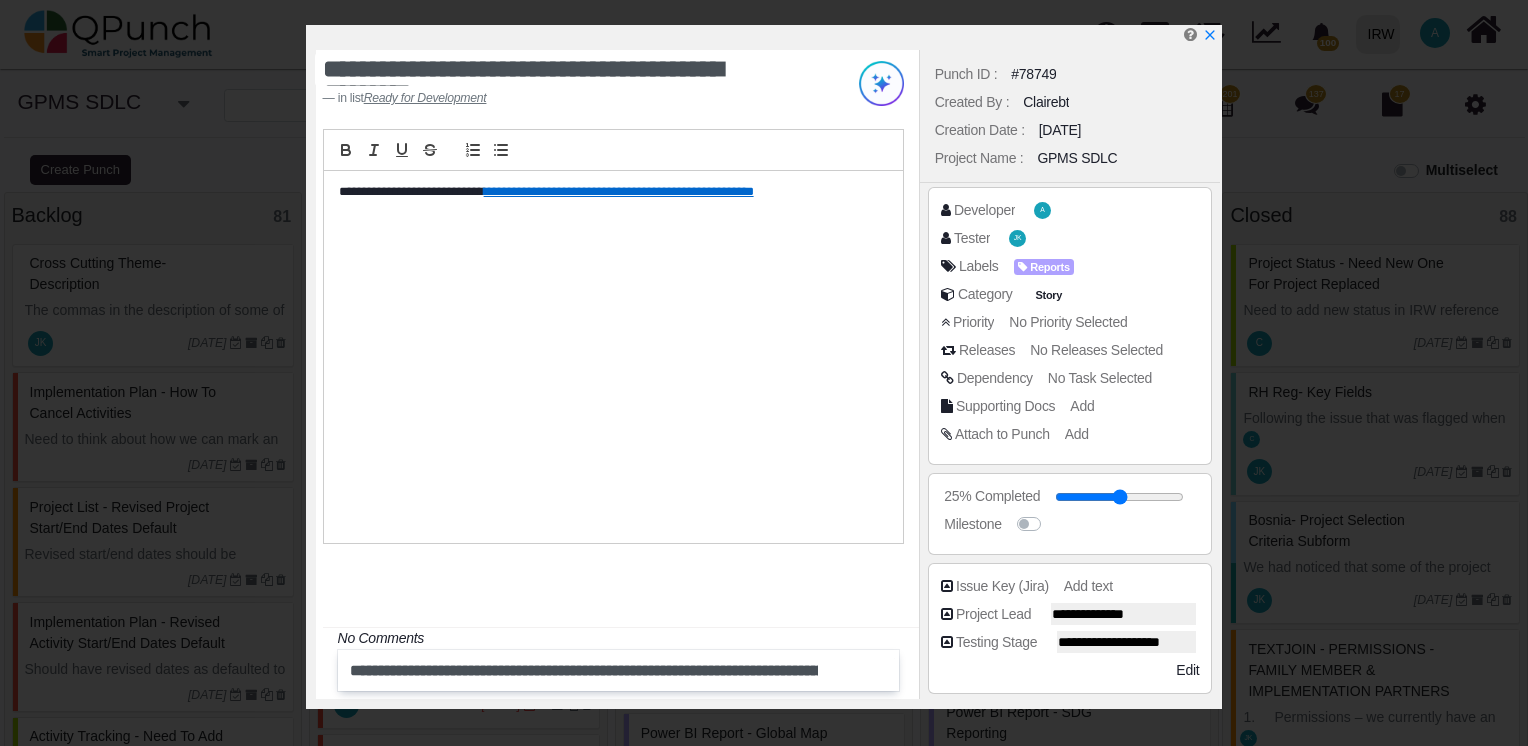 type 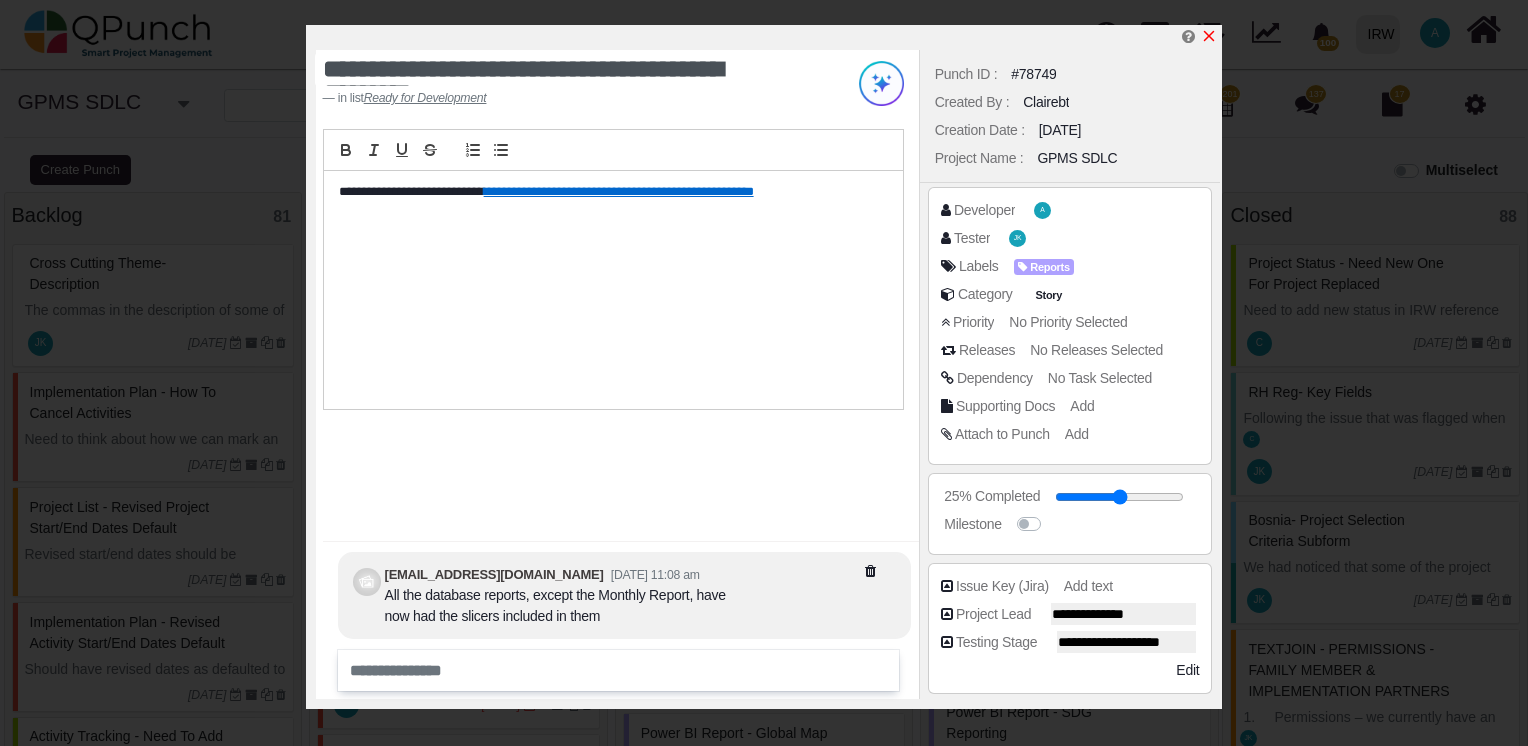 click 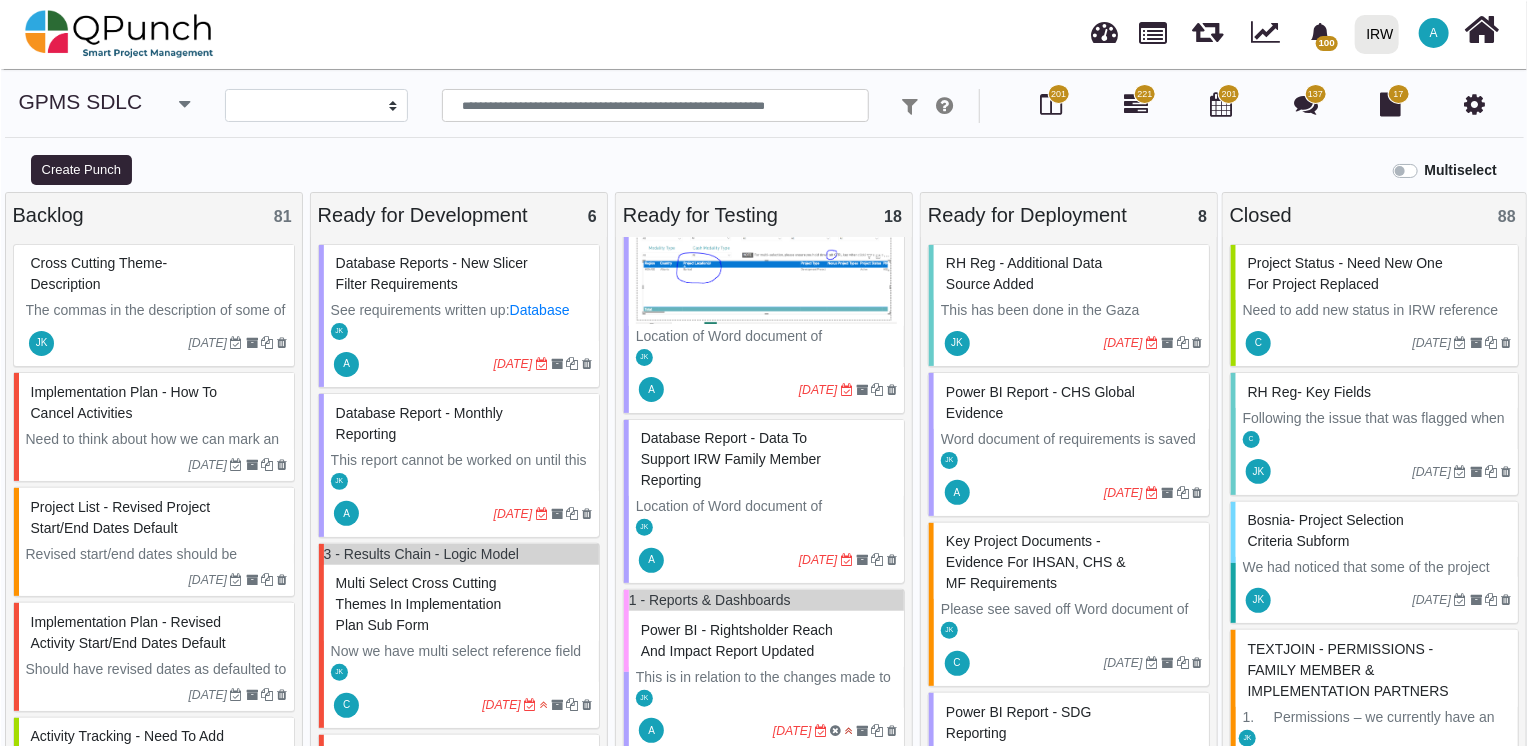 scroll, scrollTop: 2462, scrollLeft: 0, axis: vertical 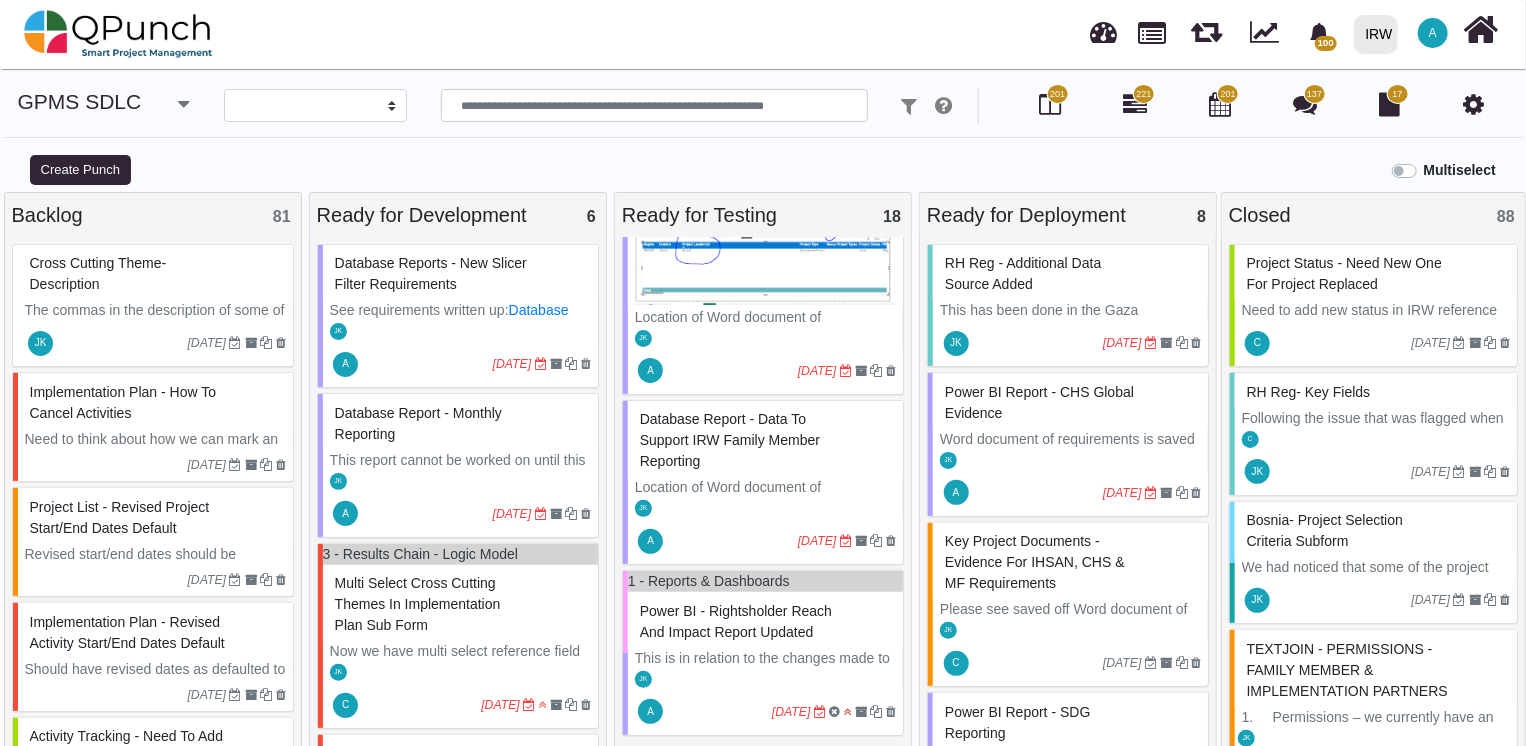 click on "This is in relation to the changes made to the system during its global roll out. The requirements have been updated in line with the changes made and have been attached to this issue entry, together with the updated report." at bounding box center (765, 711) 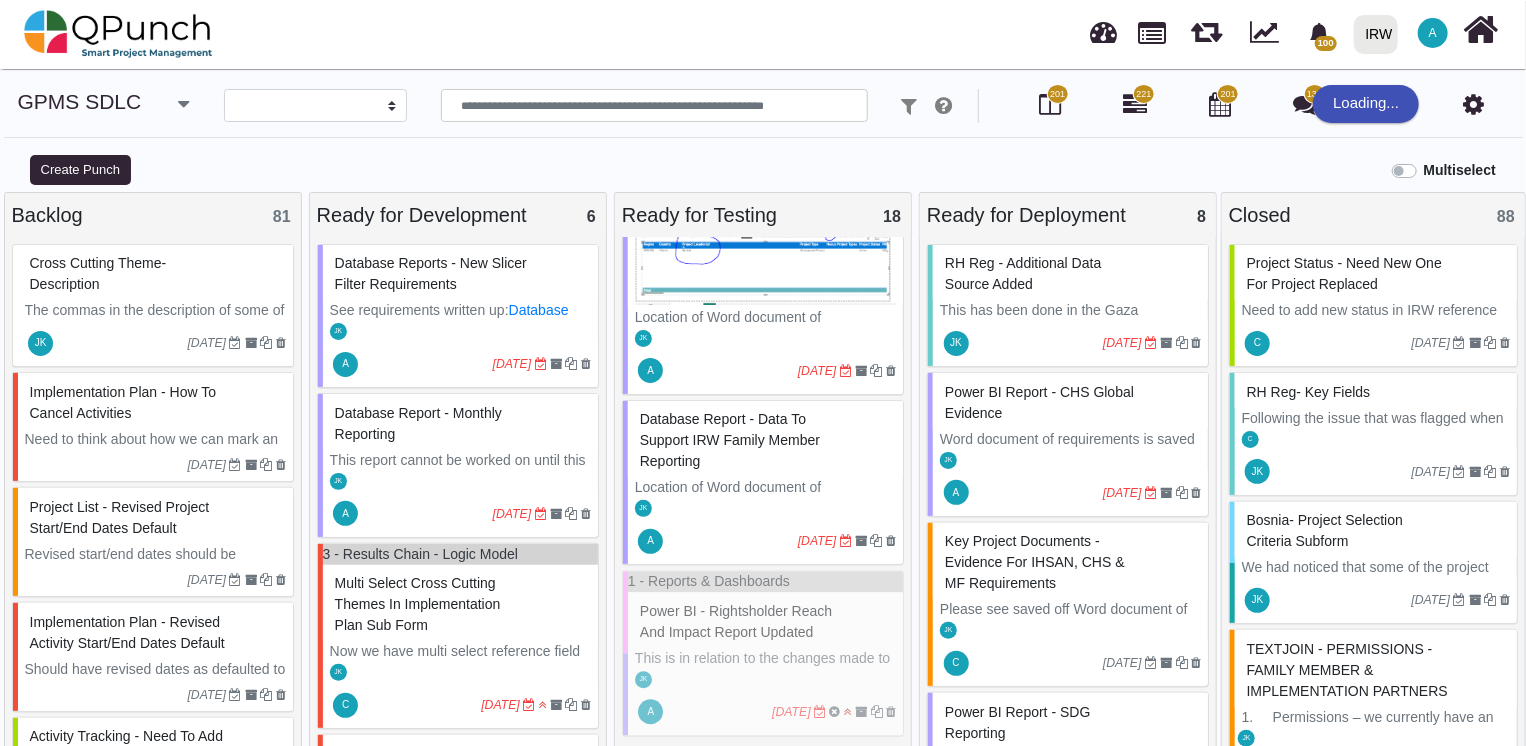 select on "**********" 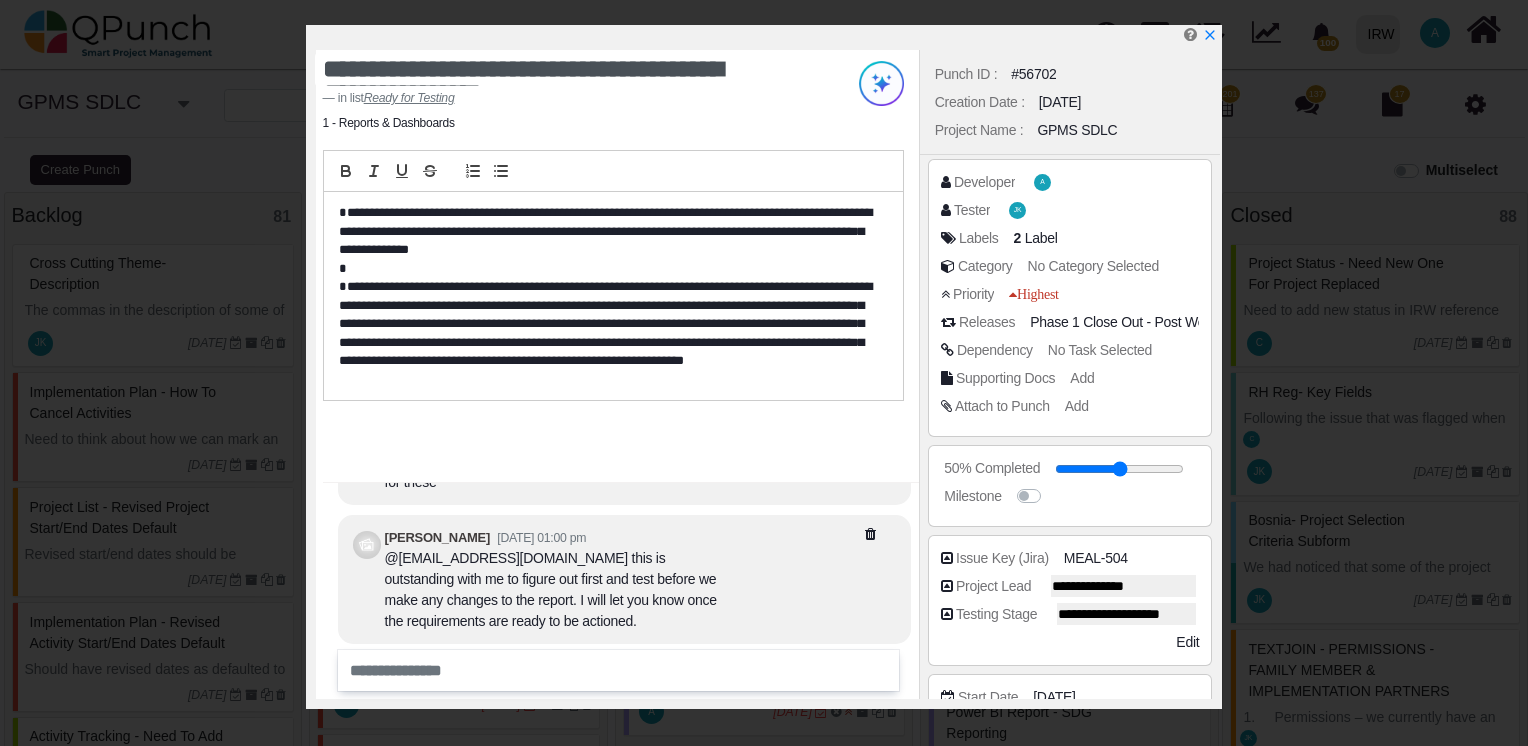scroll, scrollTop: -100, scrollLeft: 0, axis: vertical 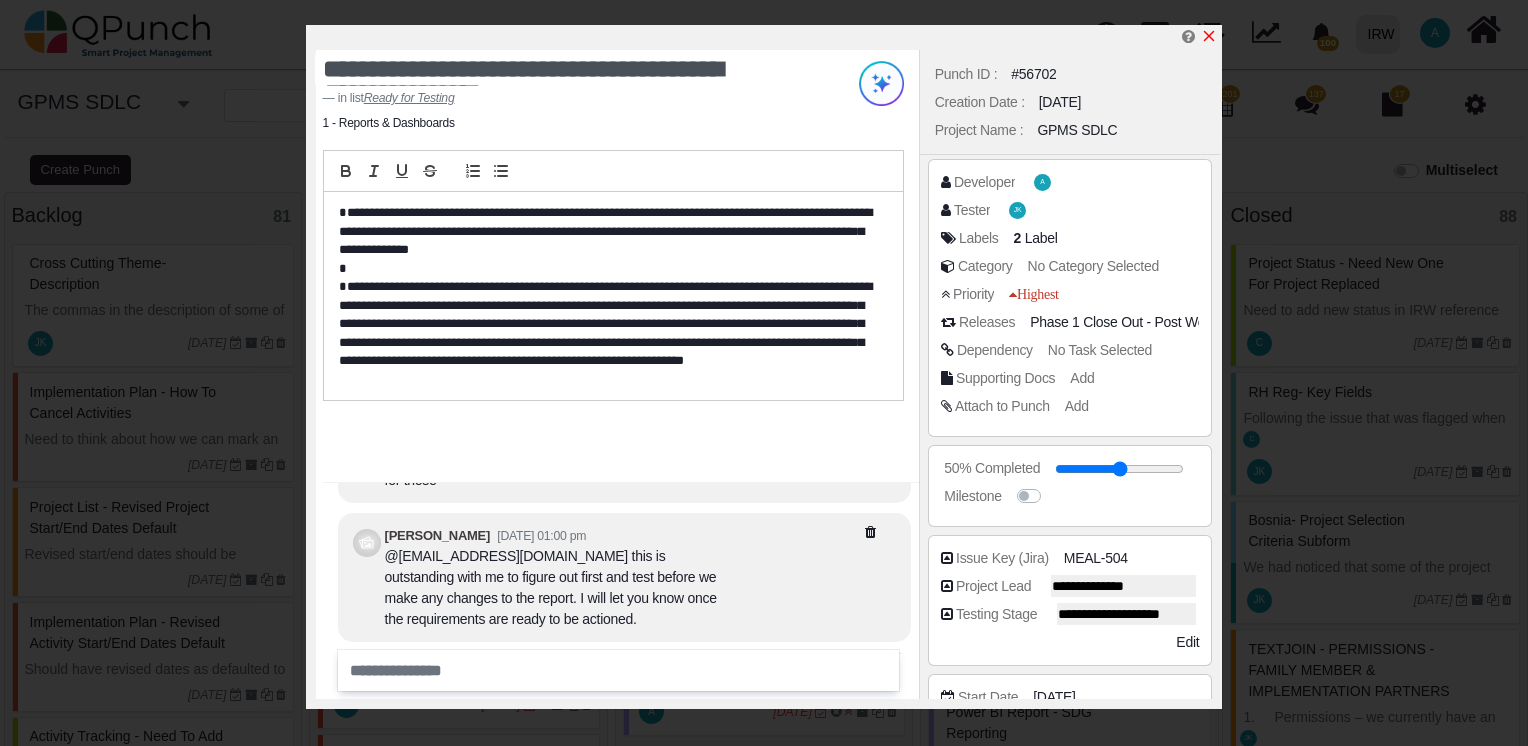 click 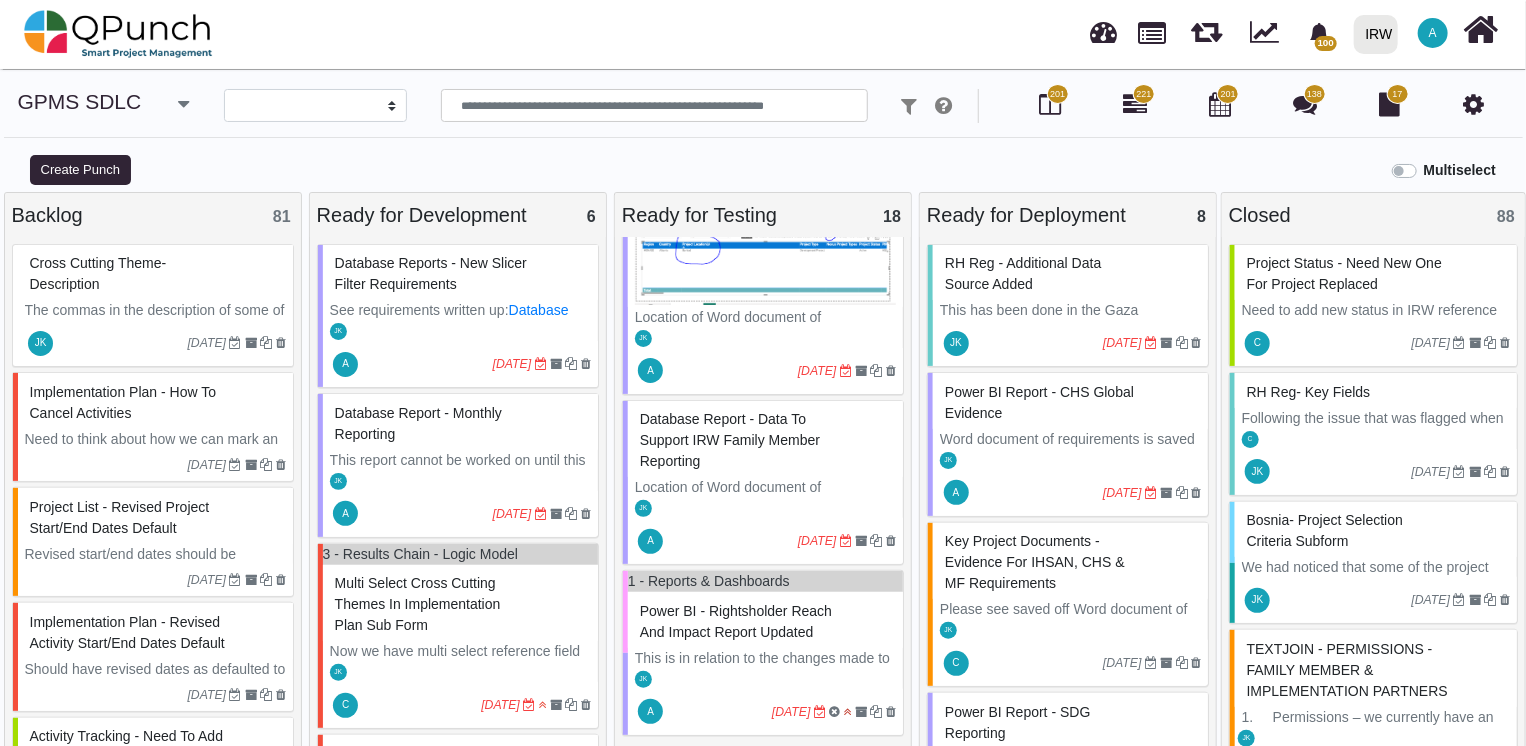 click on "Database Report - Data to Support IRW Family Member Reporting" at bounding box center [730, 440] 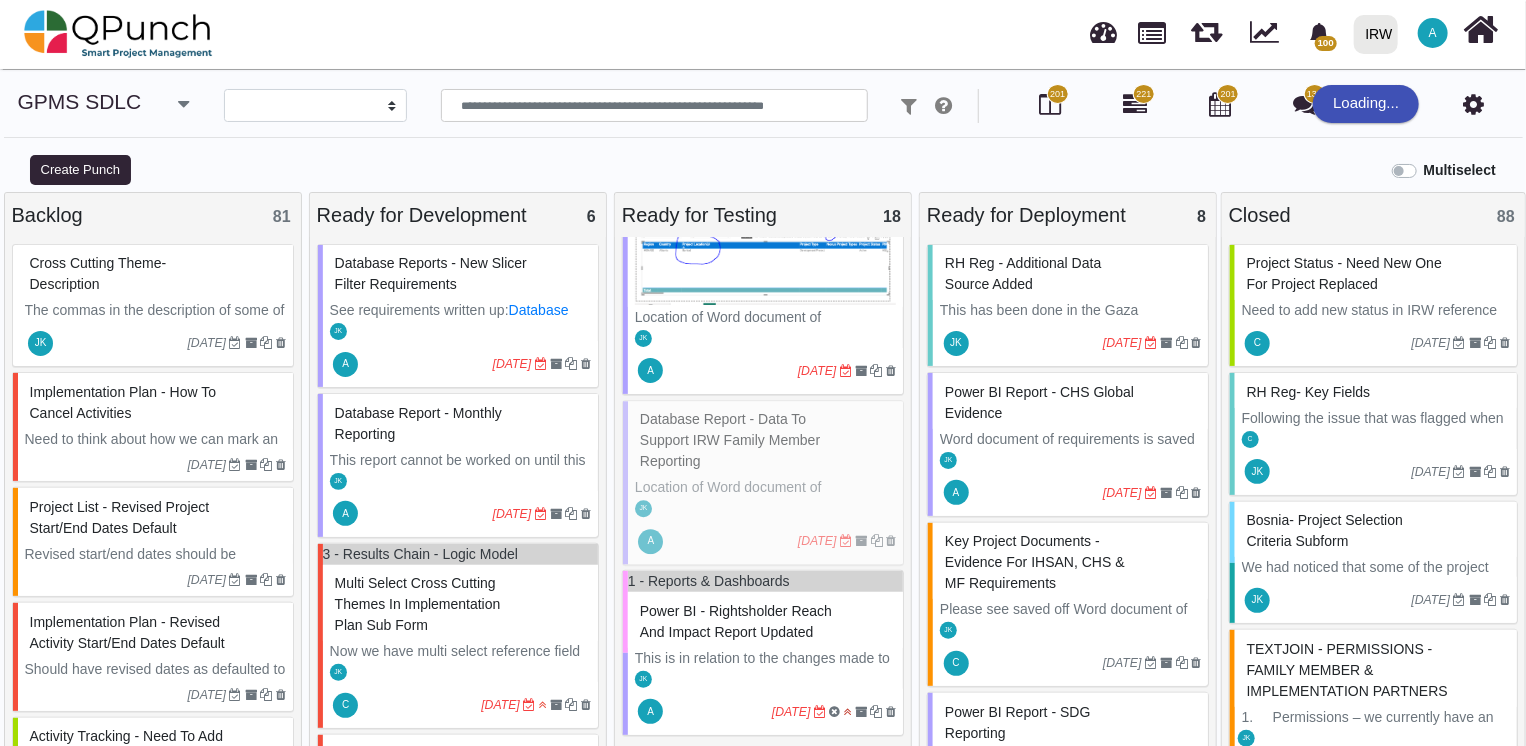 select on "**********" 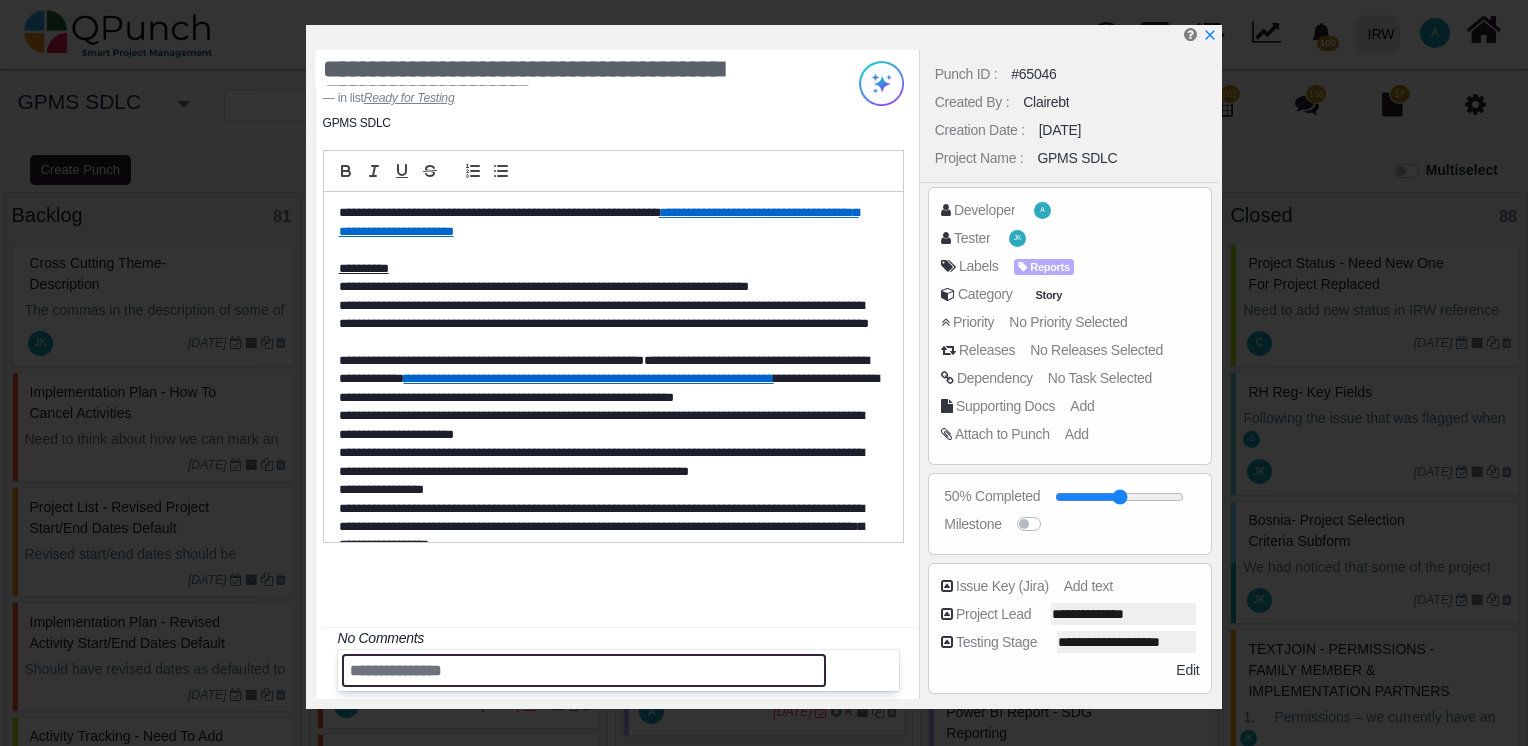 click at bounding box center [584, 670] 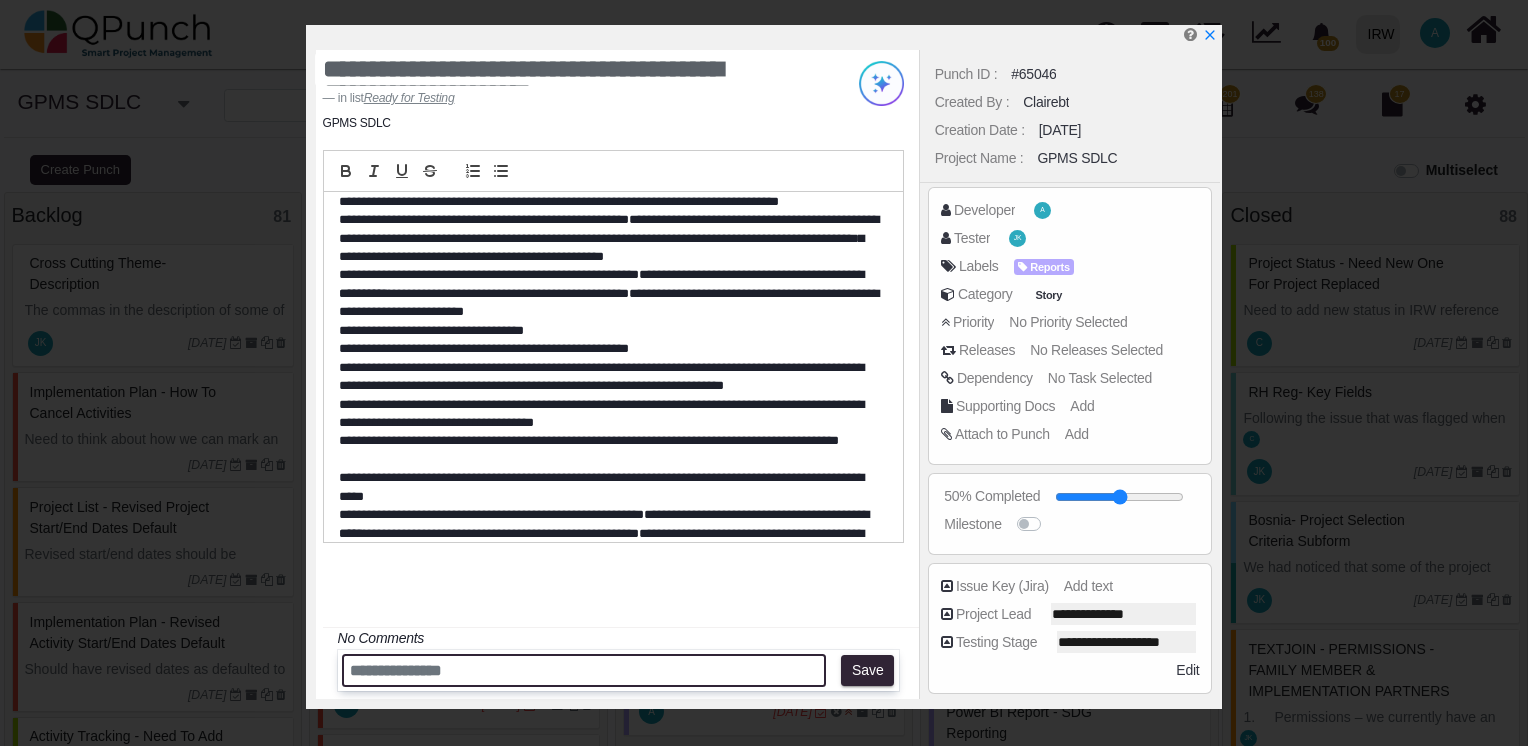 scroll, scrollTop: 4100, scrollLeft: 0, axis: vertical 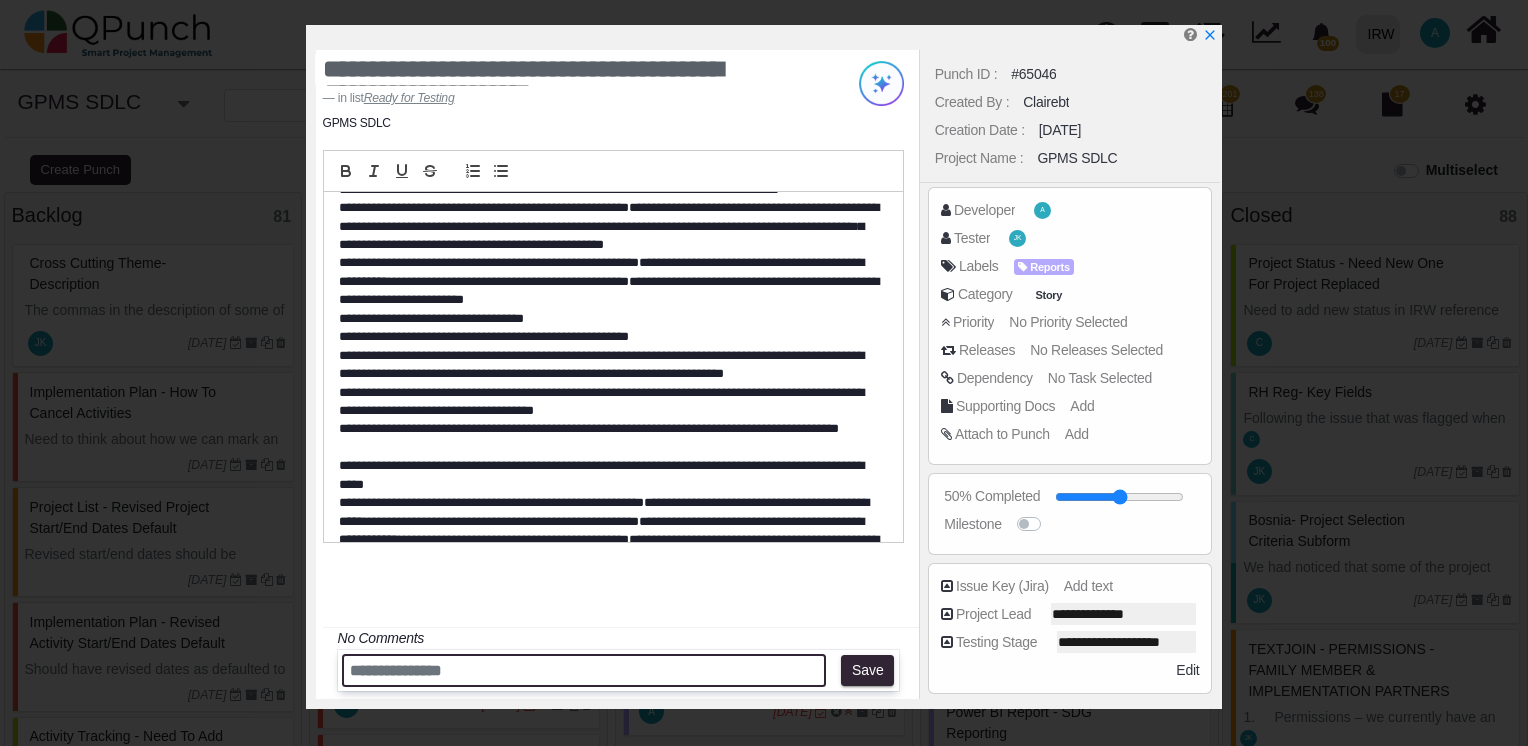 click at bounding box center (584, 670) 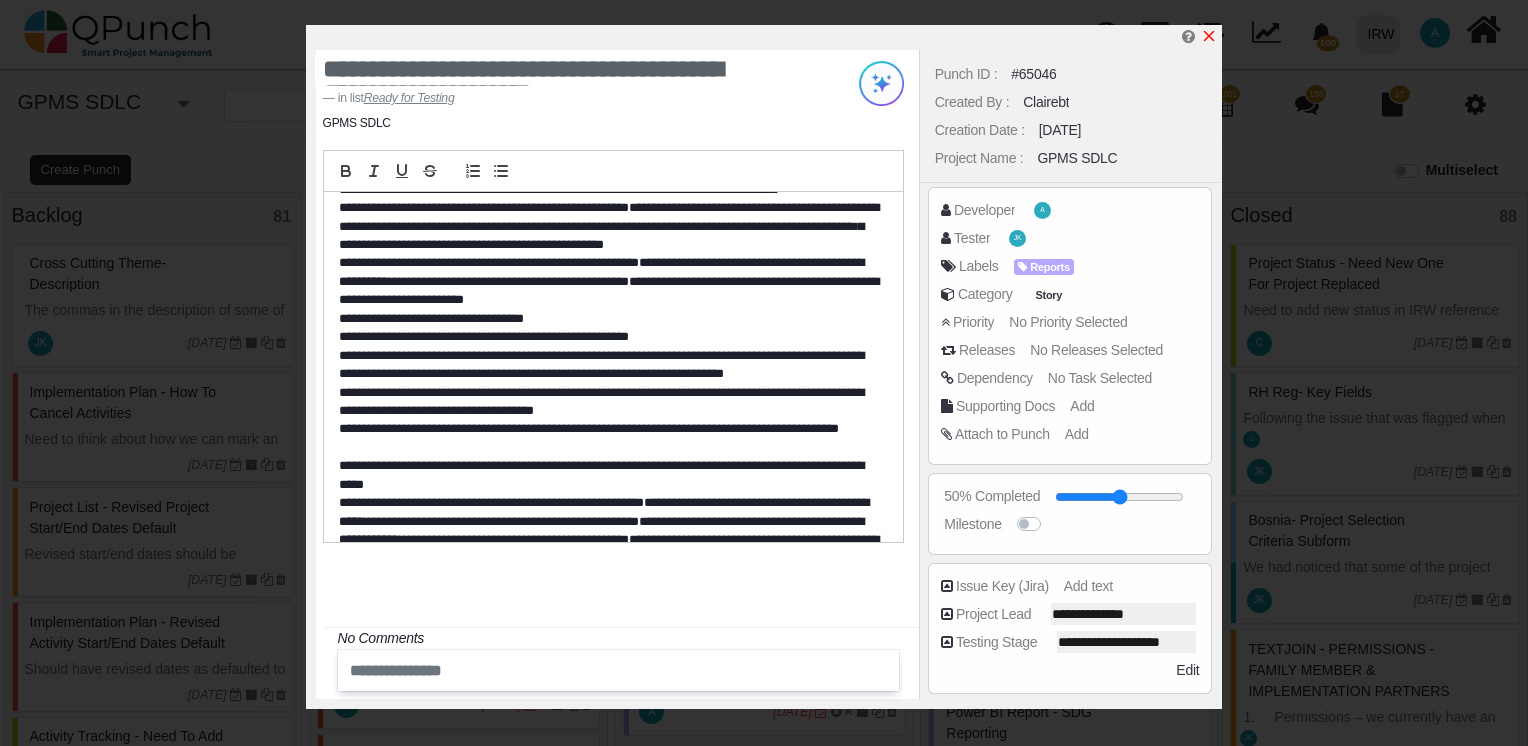 click 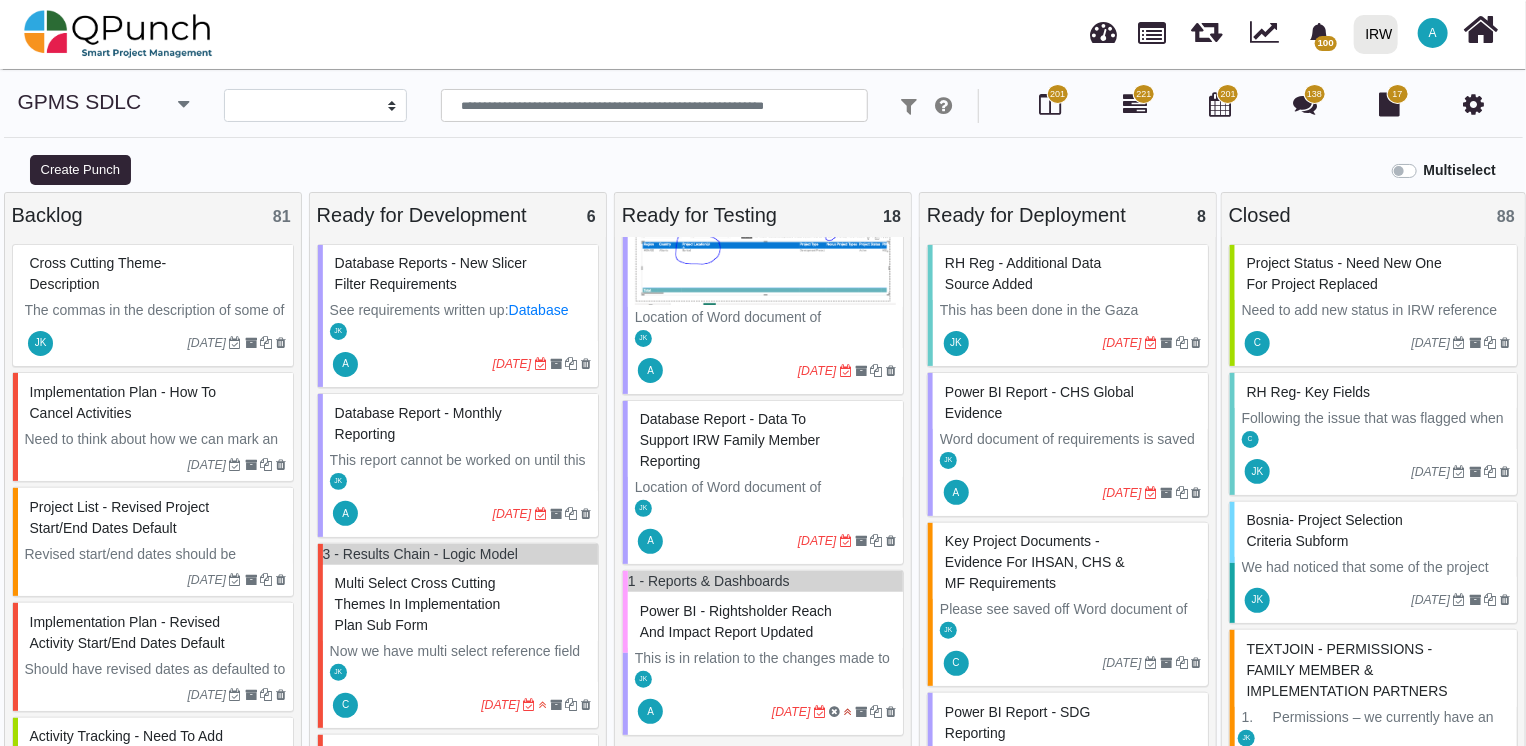 click on "Database Report - Data to Support IRW Family Member Reporting" at bounding box center [765, 440] 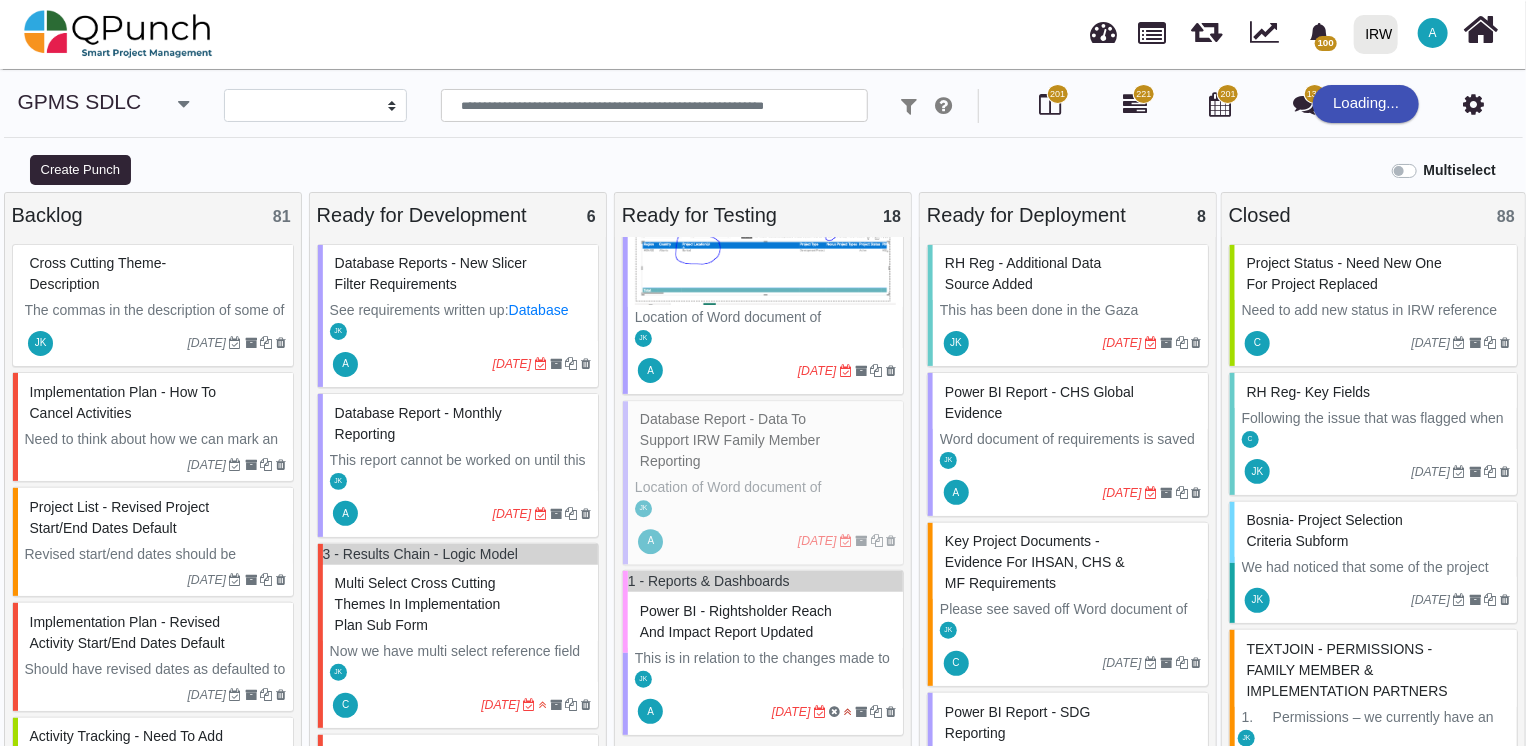 click on "Database Report - Data to Support IRW Family Member Reporting     Location of Word document of requirements (below pasted from) -  Data to Support IRW Family Member Reporting - Requirements.docx Background 1.     Does this report already exist? If so, in what format. Target audience etc. a.     The data we are proposing to try and help extract for country teams is currently being manually updated in the existing IRW Unified Reporting Template – both the narrative report and the annexes in Excel.                                                              i.     Narrative template + annexes can be accessed here:  [URL][DOMAIN_NAME]  - in the Project Cycle Templates folder and then the Unified Project Report sub folder. b.     Country team (mostly programmes but some MEAL input) complete the current report + annexes and send to the regional desk. Requirements" at bounding box center [763, 483] 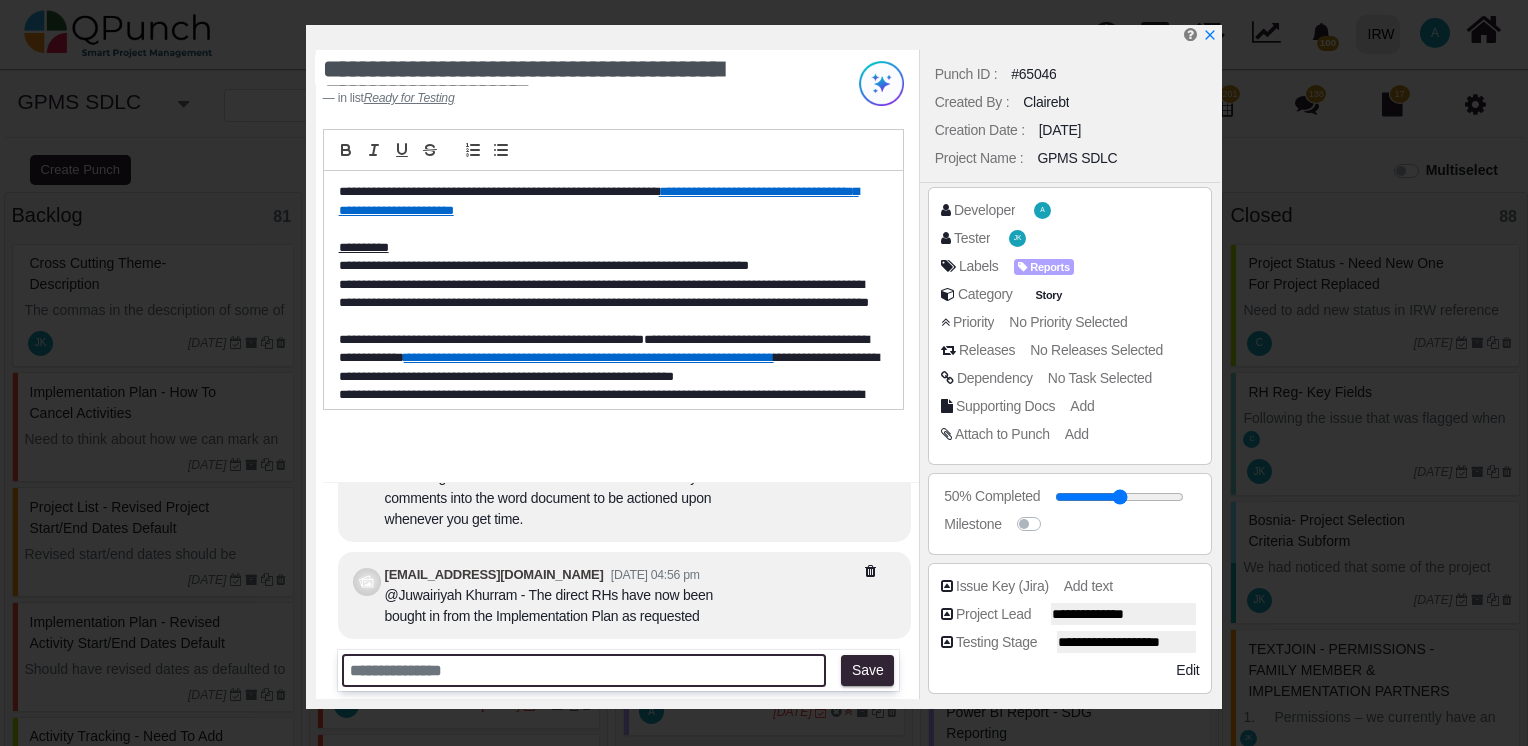 click at bounding box center [584, 670] 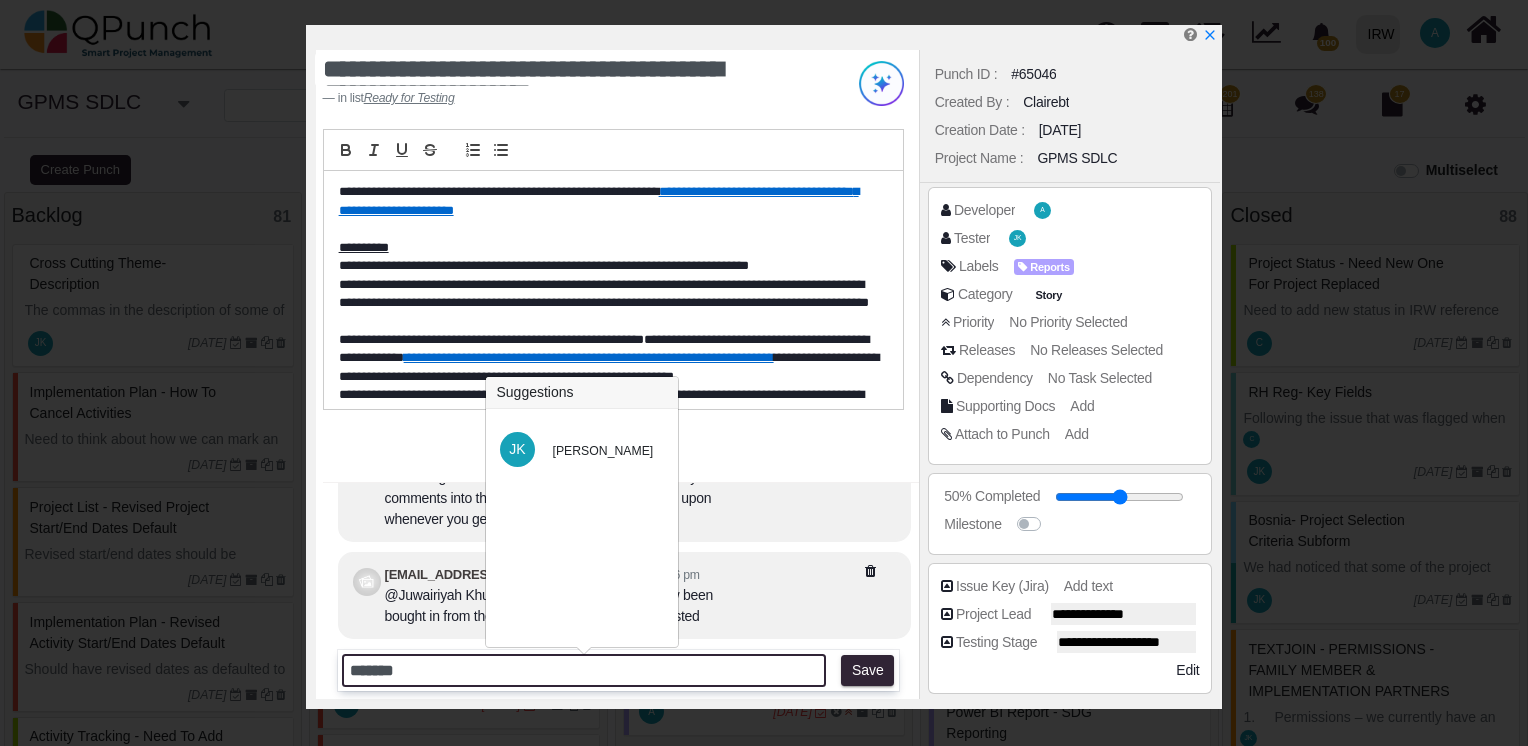 type on "*******" 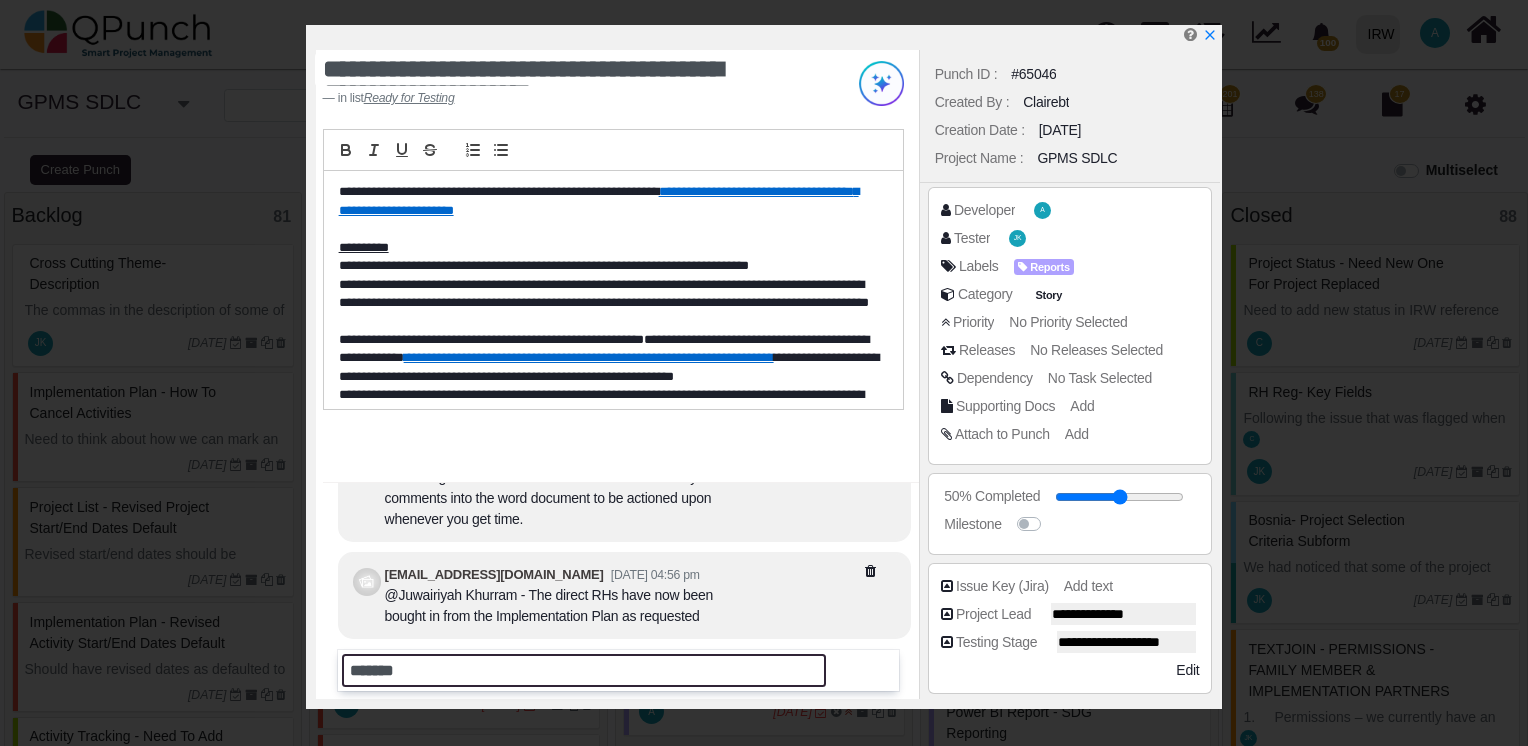 click on "*******" at bounding box center [584, 670] 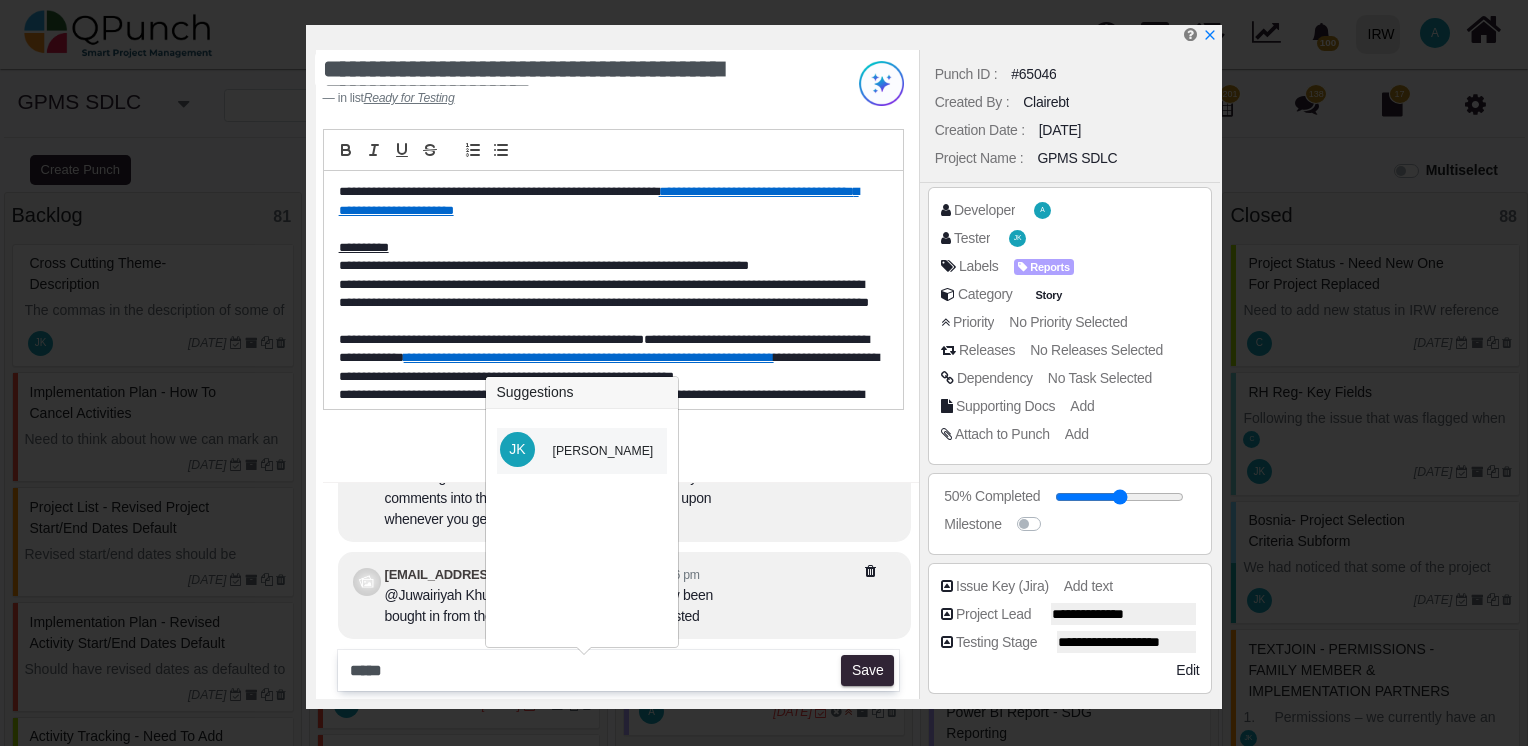 click on "[PERSON_NAME]" at bounding box center (603, 451) 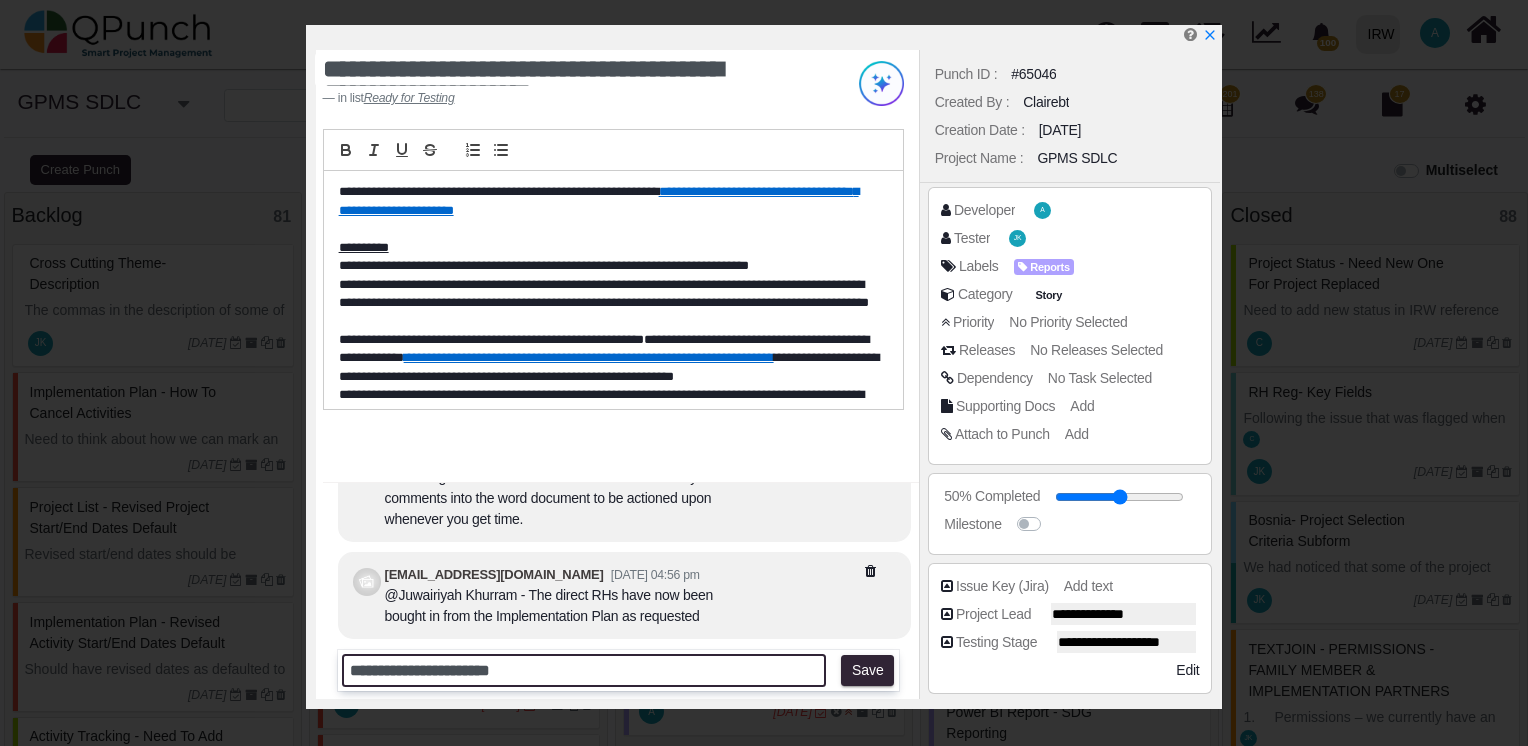 type on "**********" 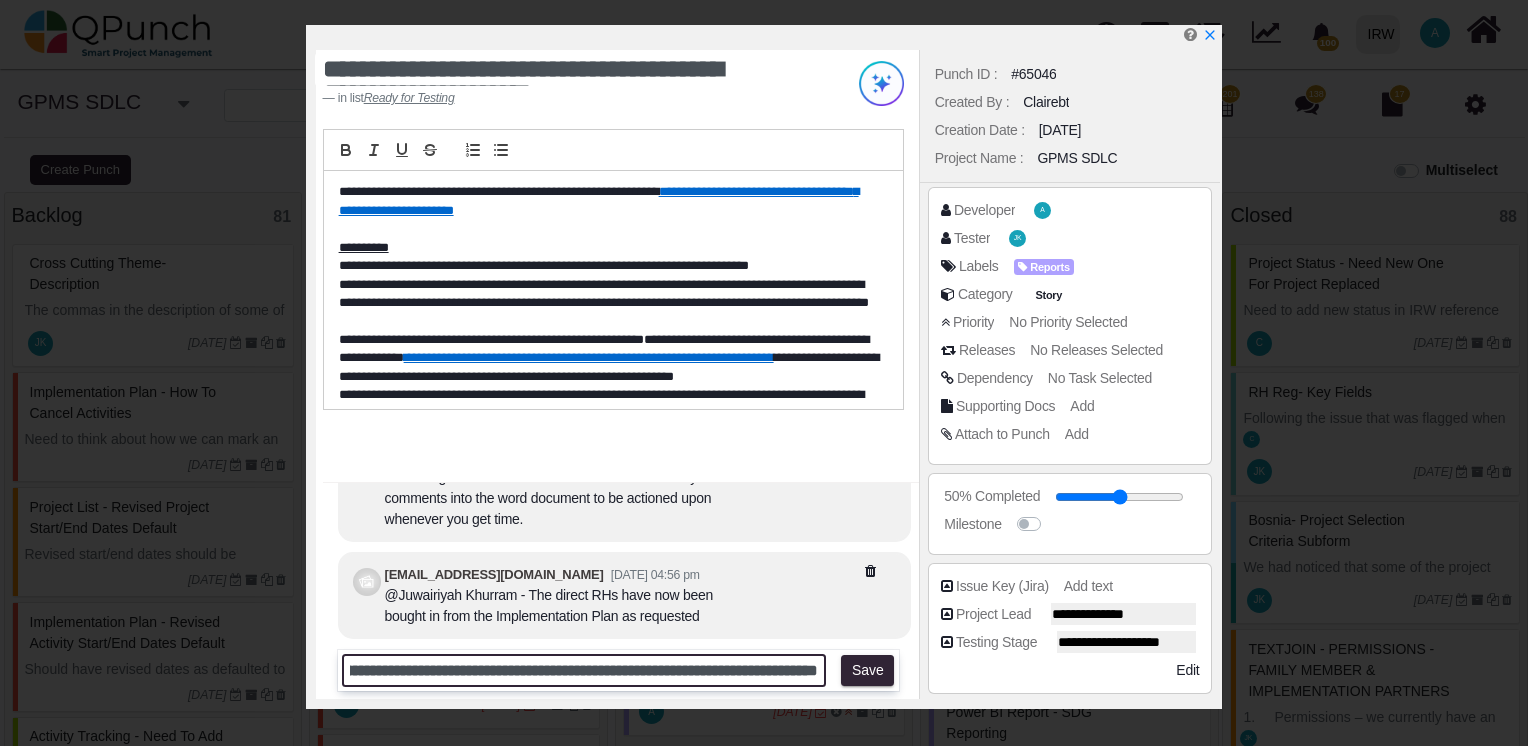 scroll, scrollTop: 0, scrollLeft: 1312, axis: horizontal 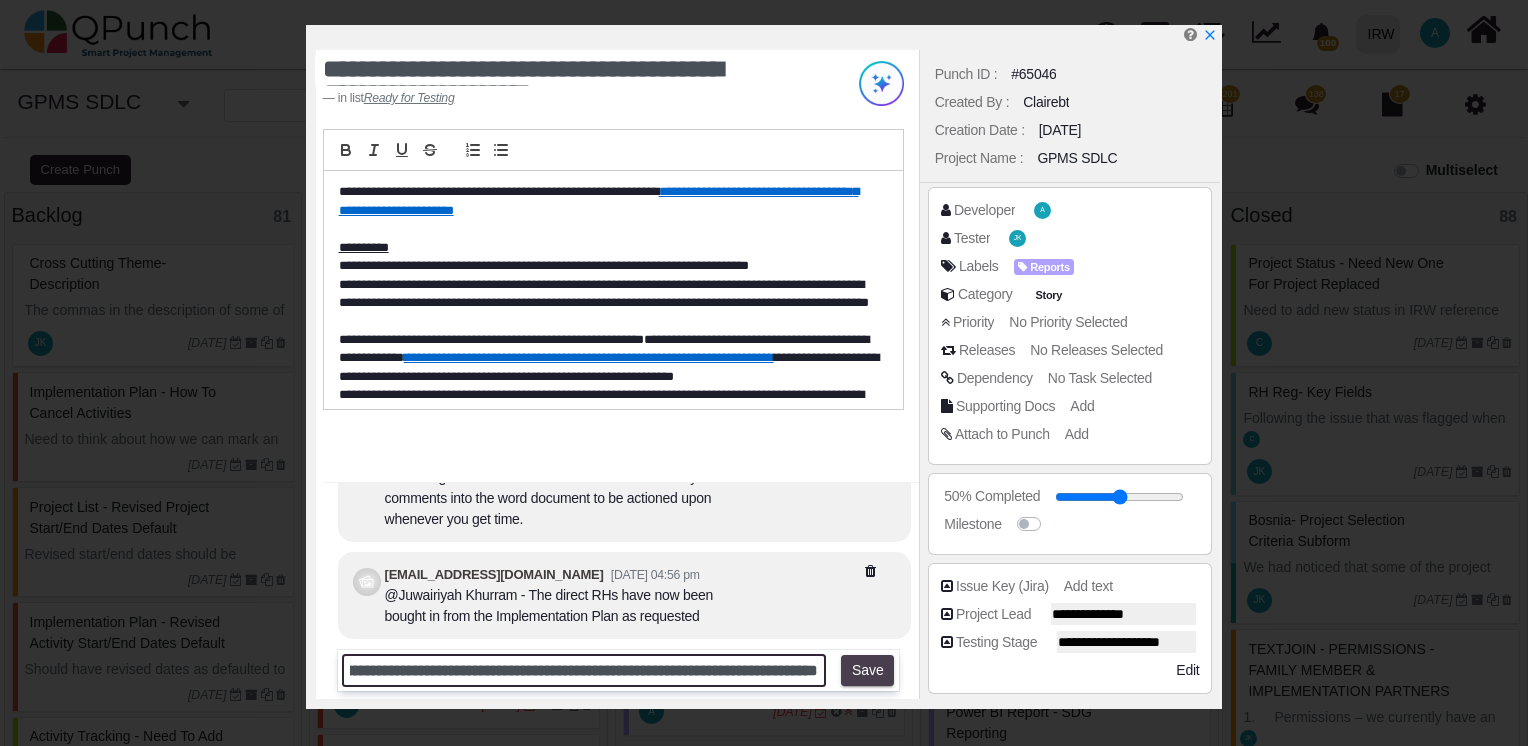 type on "**********" 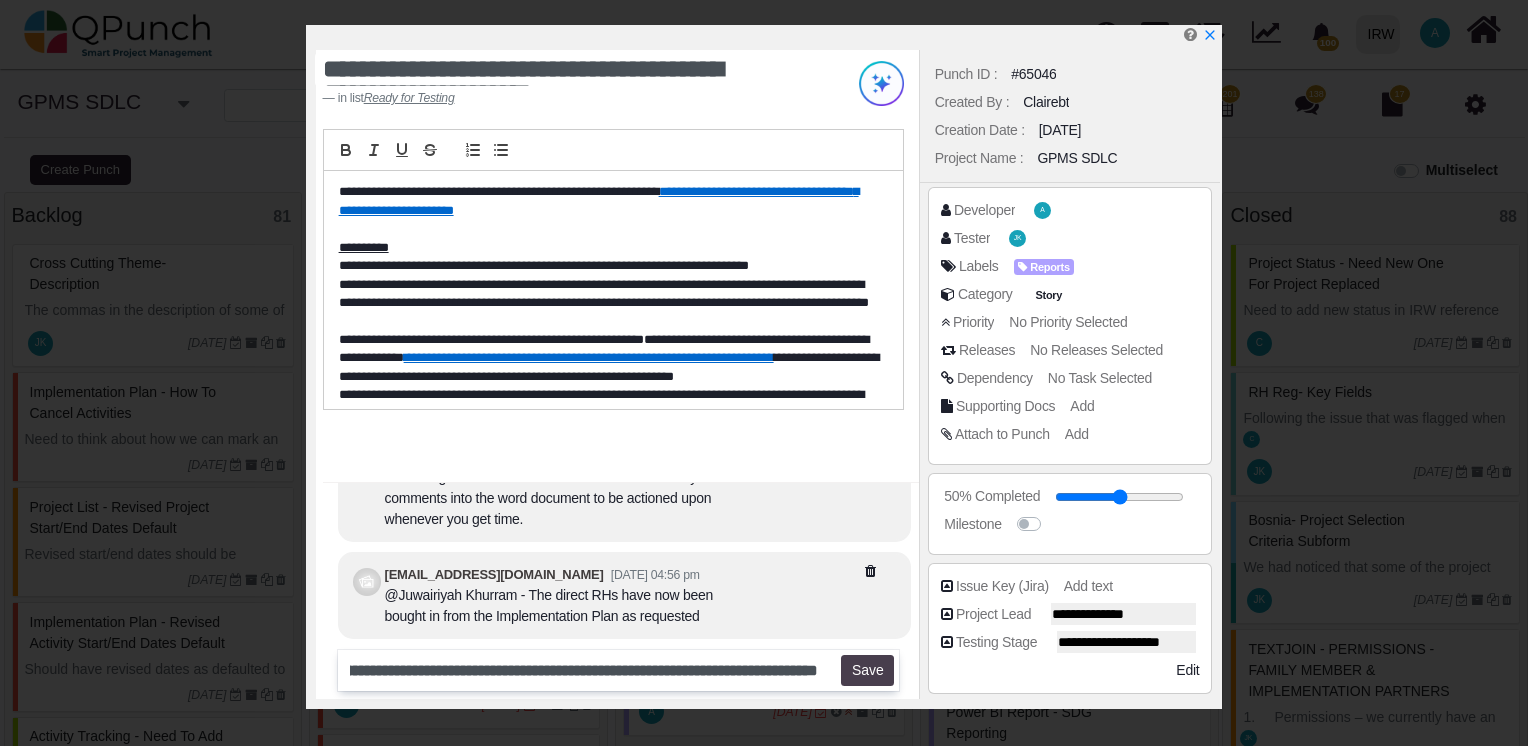 scroll, scrollTop: 0, scrollLeft: 0, axis: both 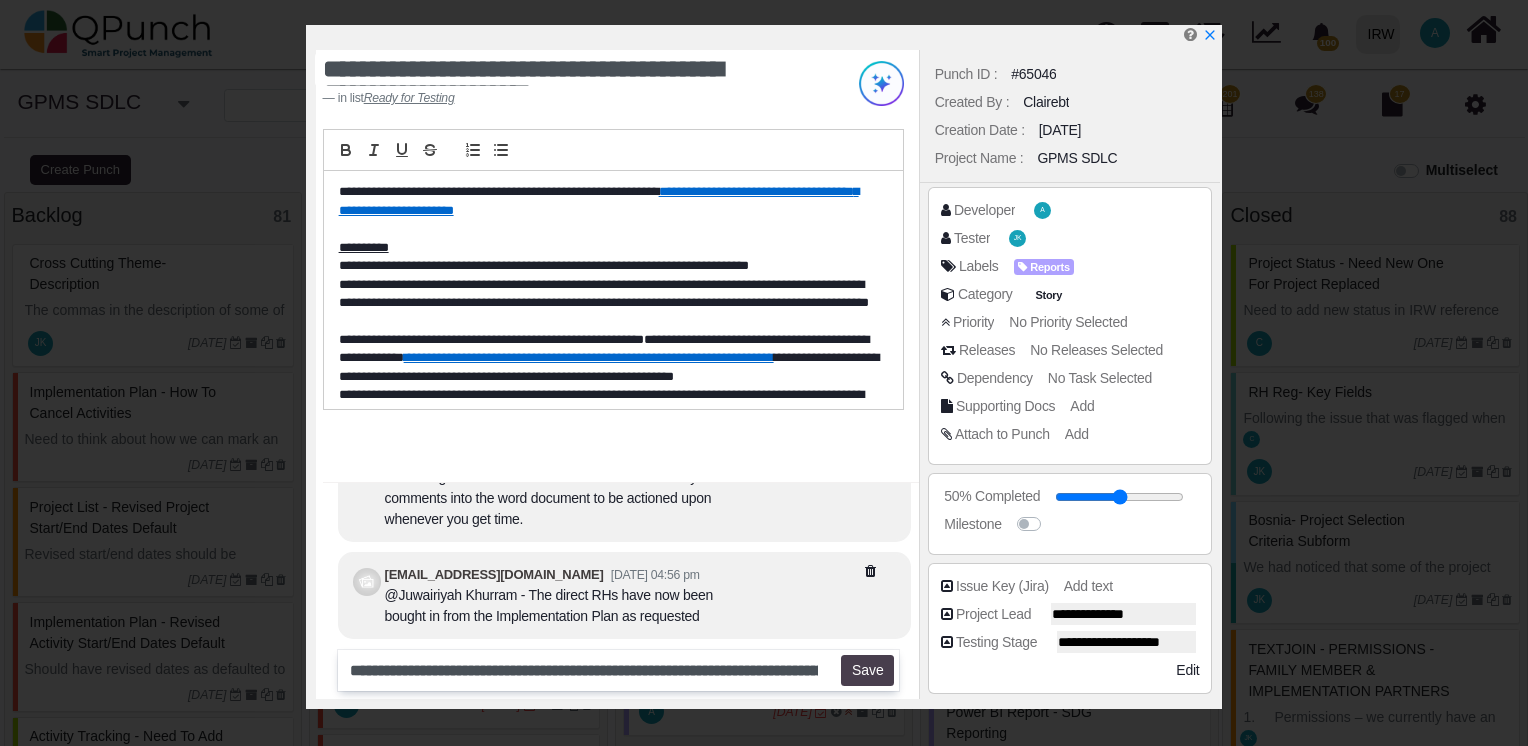 click on "Save" at bounding box center (867, 671) 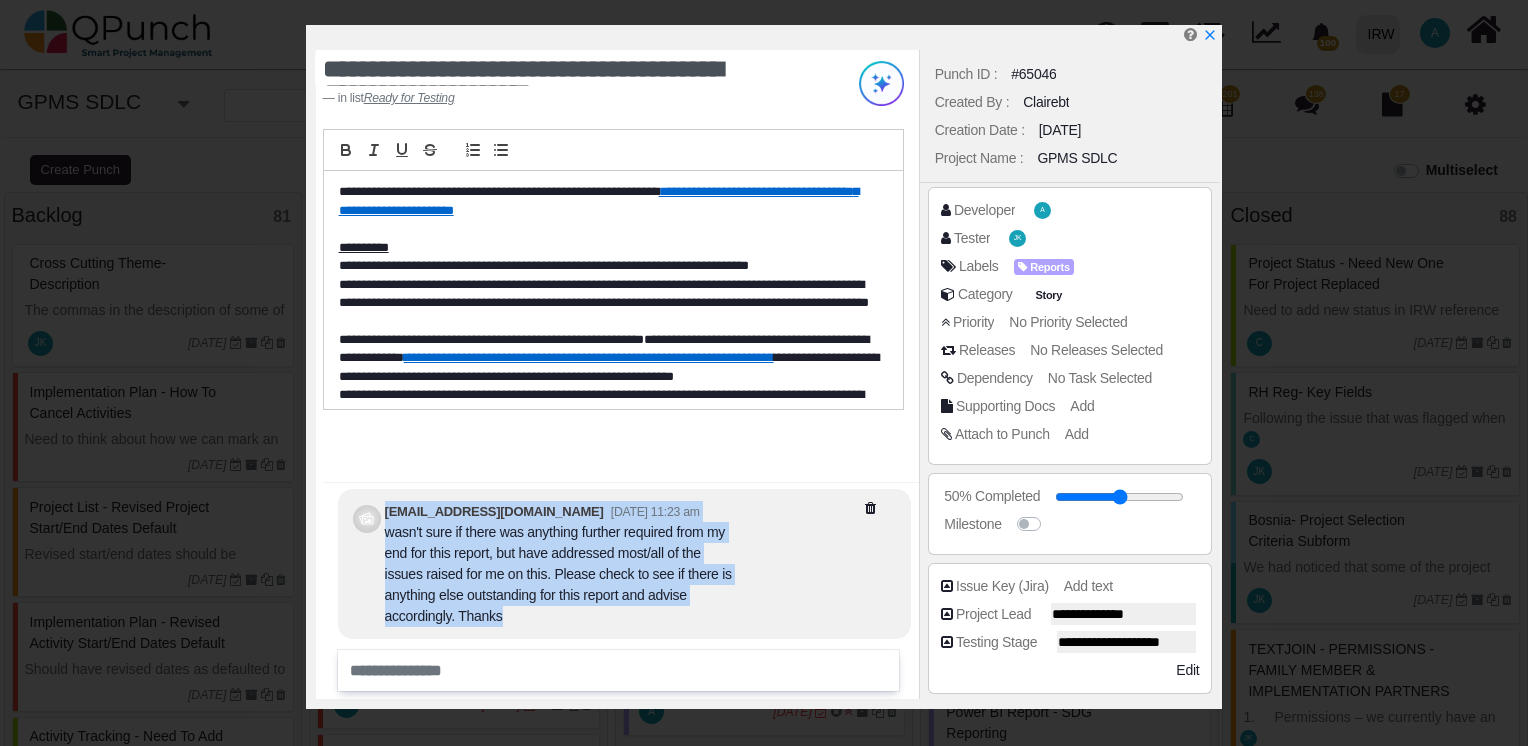 drag, startPoint x: 516, startPoint y: 614, endPoint x: 381, endPoint y: 540, distance: 153.9513 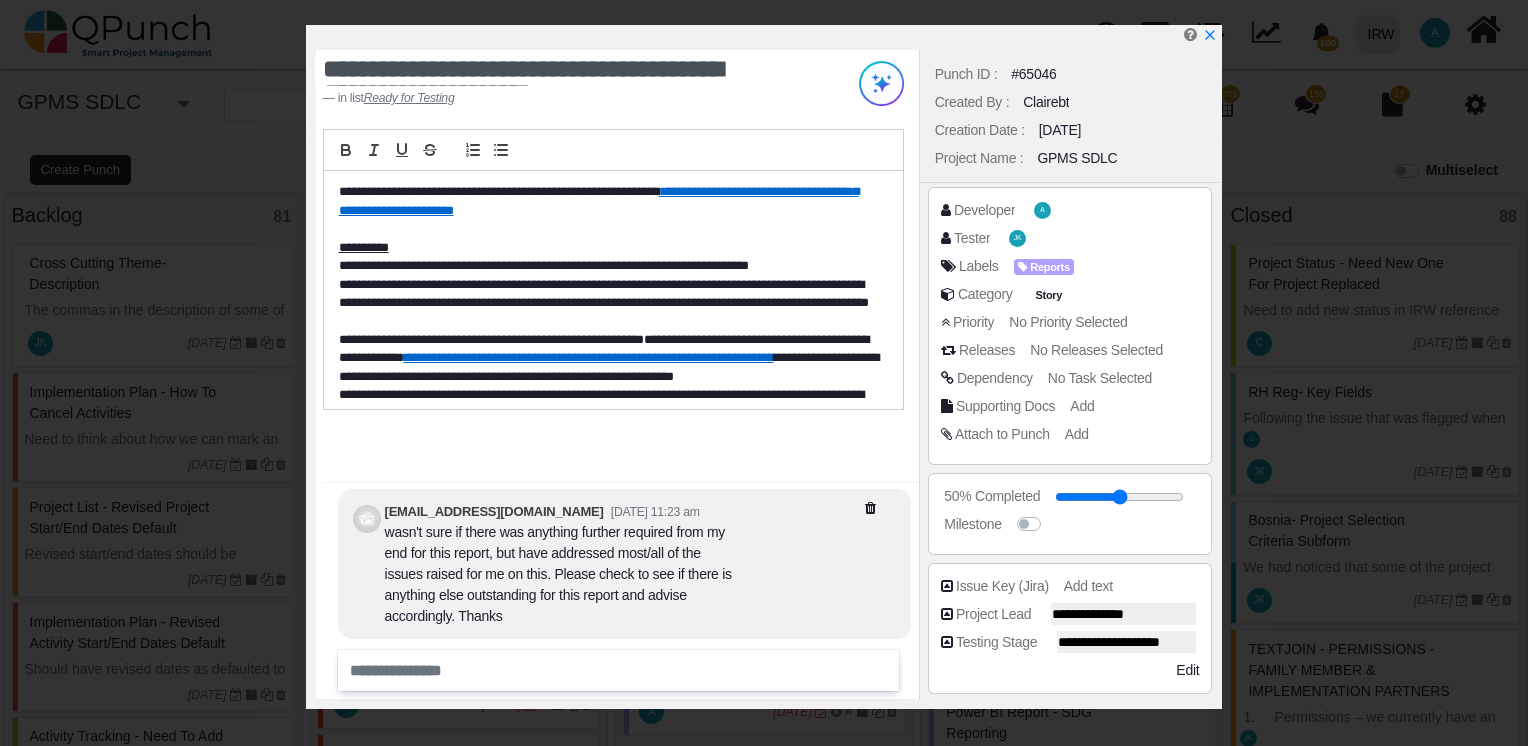 click at bounding box center (895, 508) 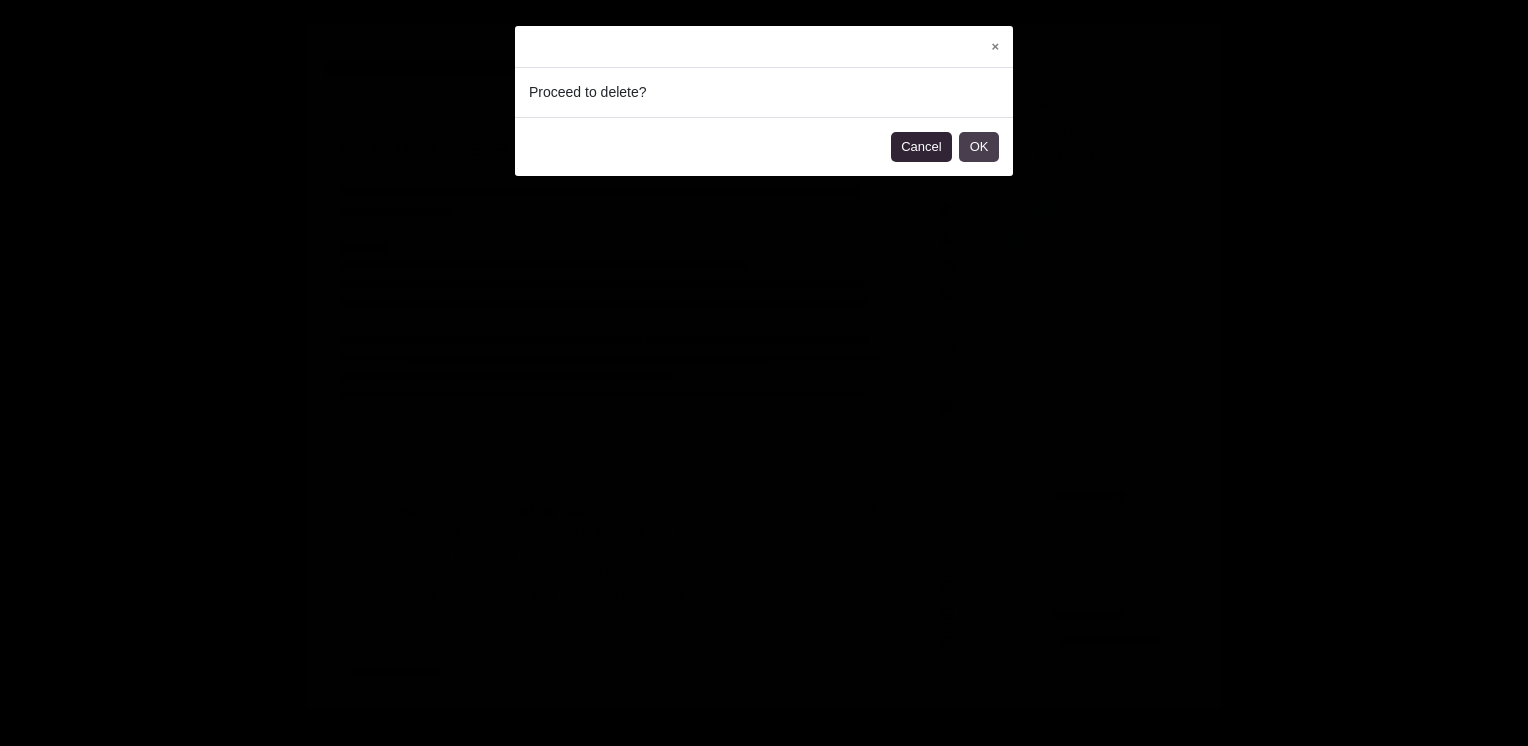 click on "OK" at bounding box center [979, 147] 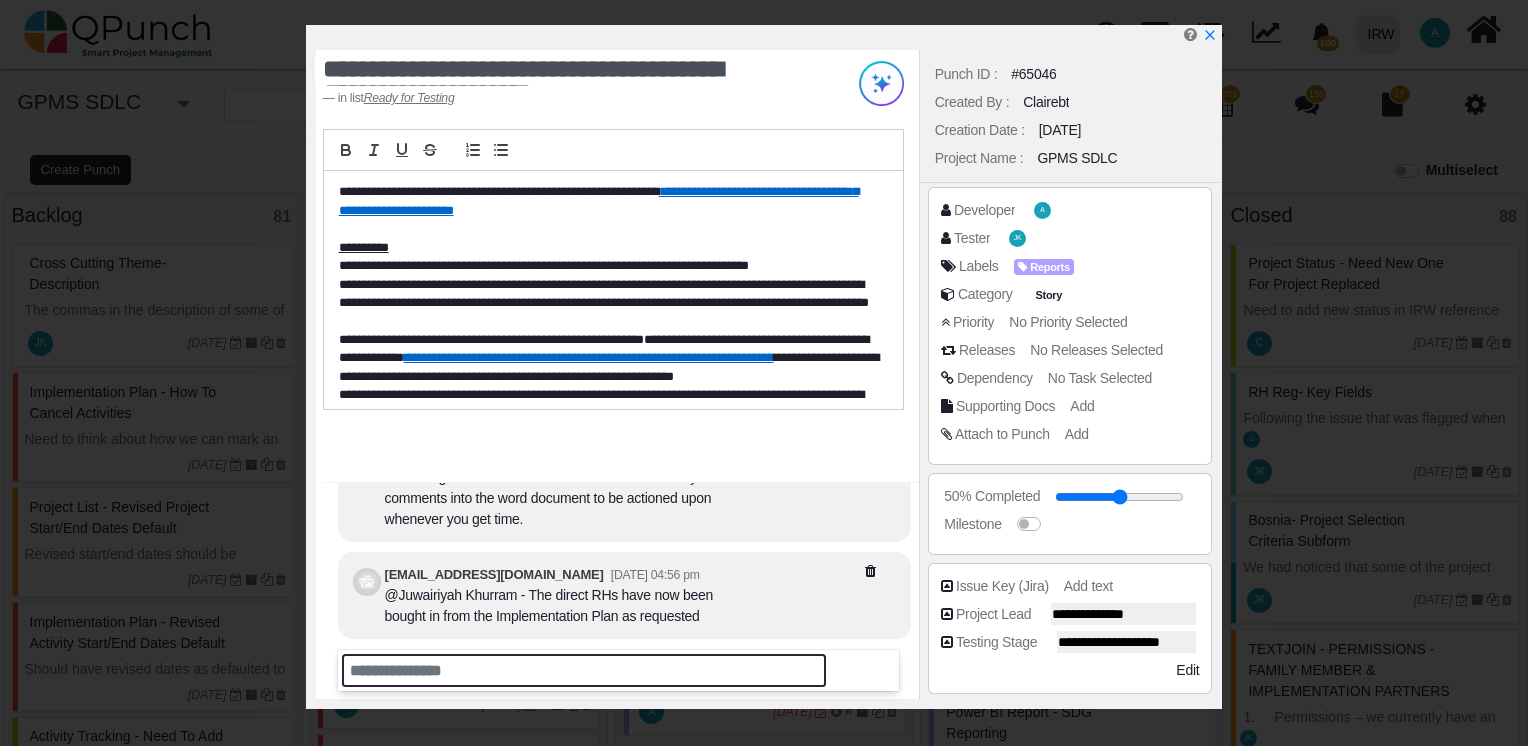 click at bounding box center (584, 670) 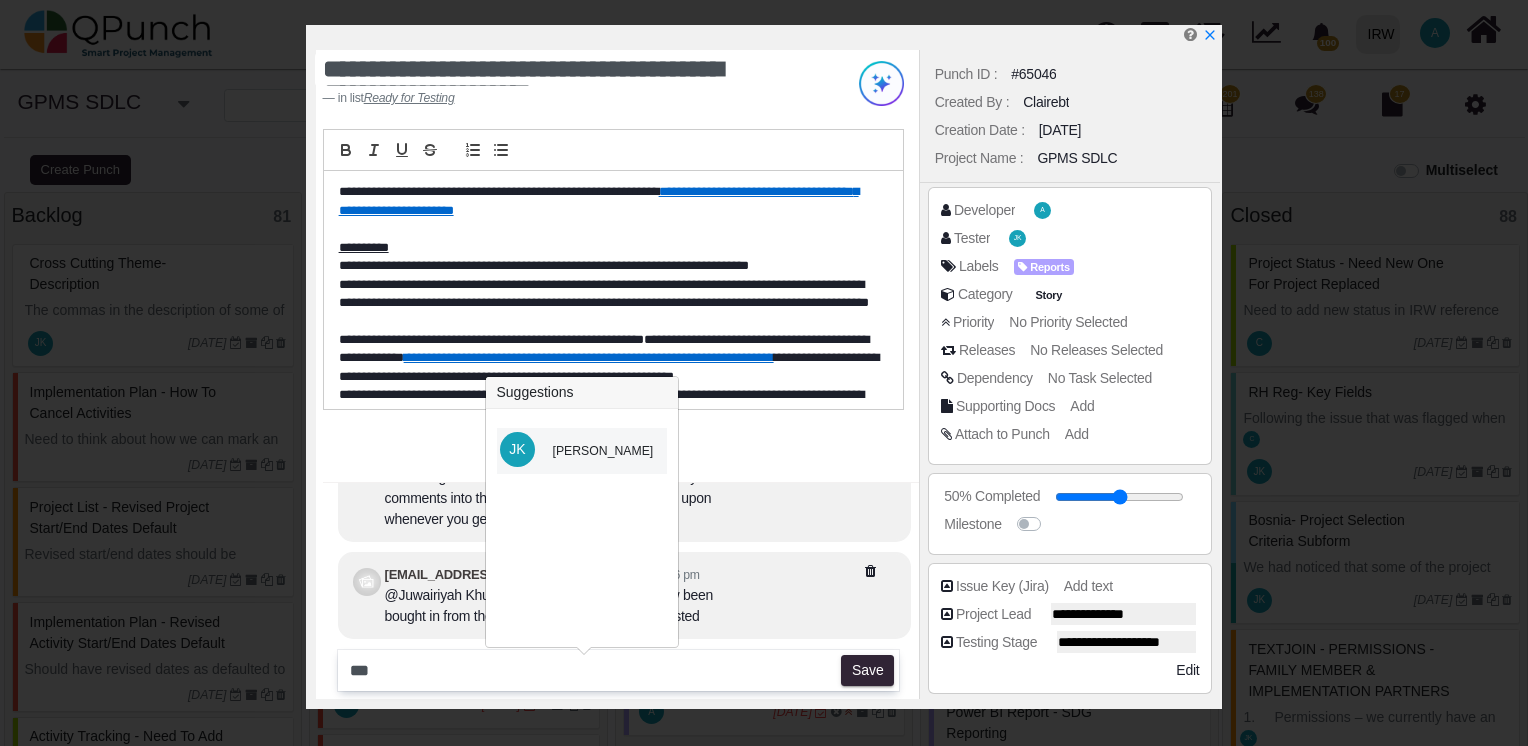 click on "[PERSON_NAME]" at bounding box center [603, 451] 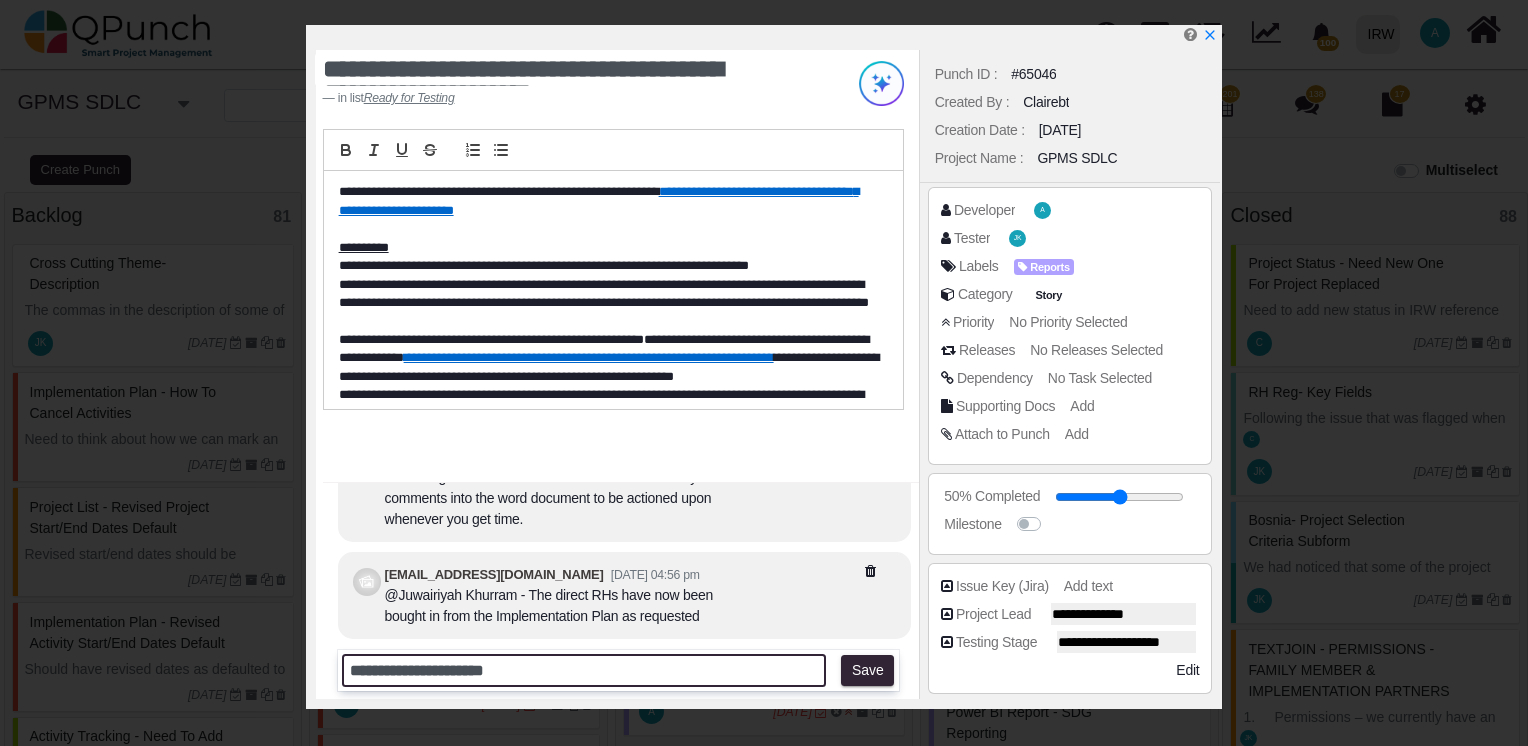paste on "**********" 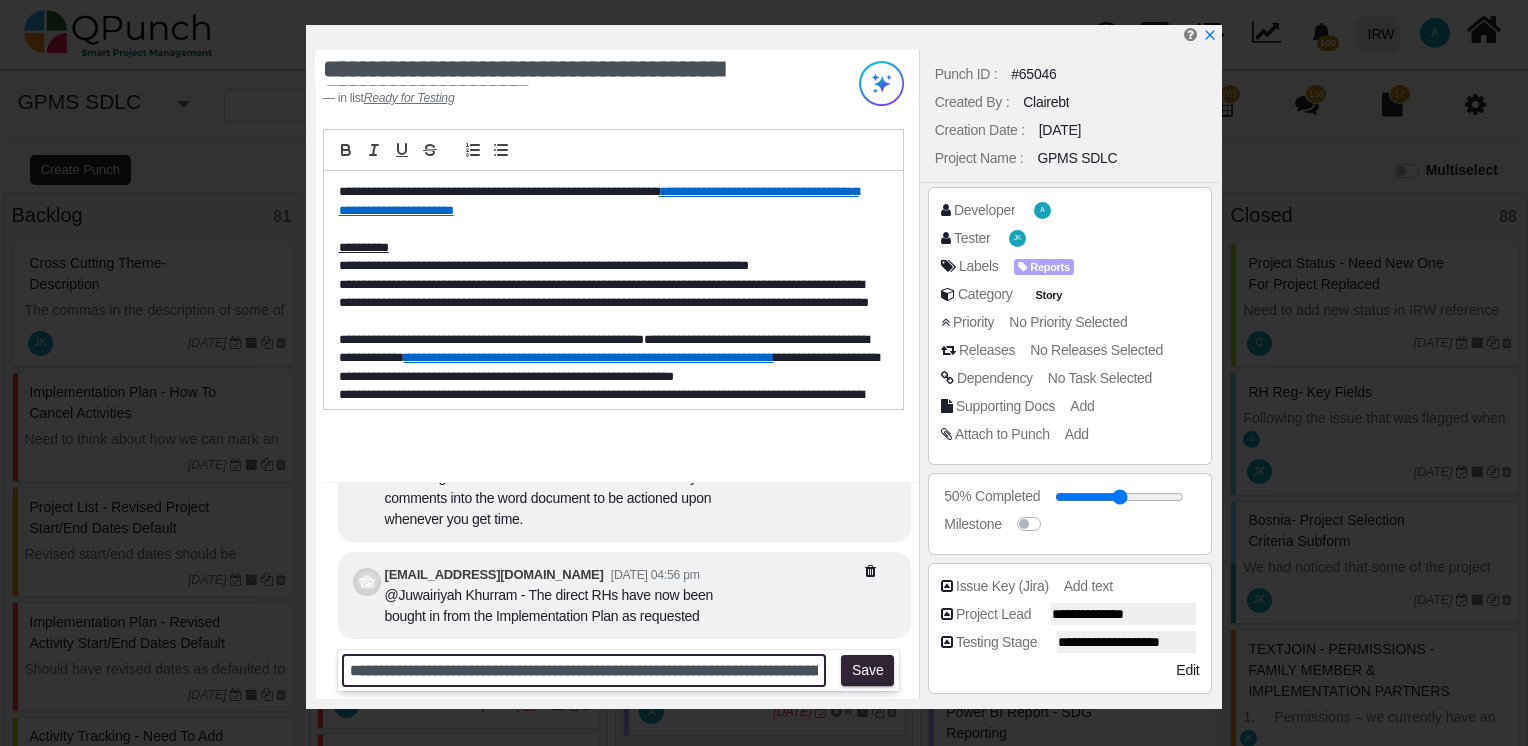 scroll, scrollTop: 0, scrollLeft: 1872, axis: horizontal 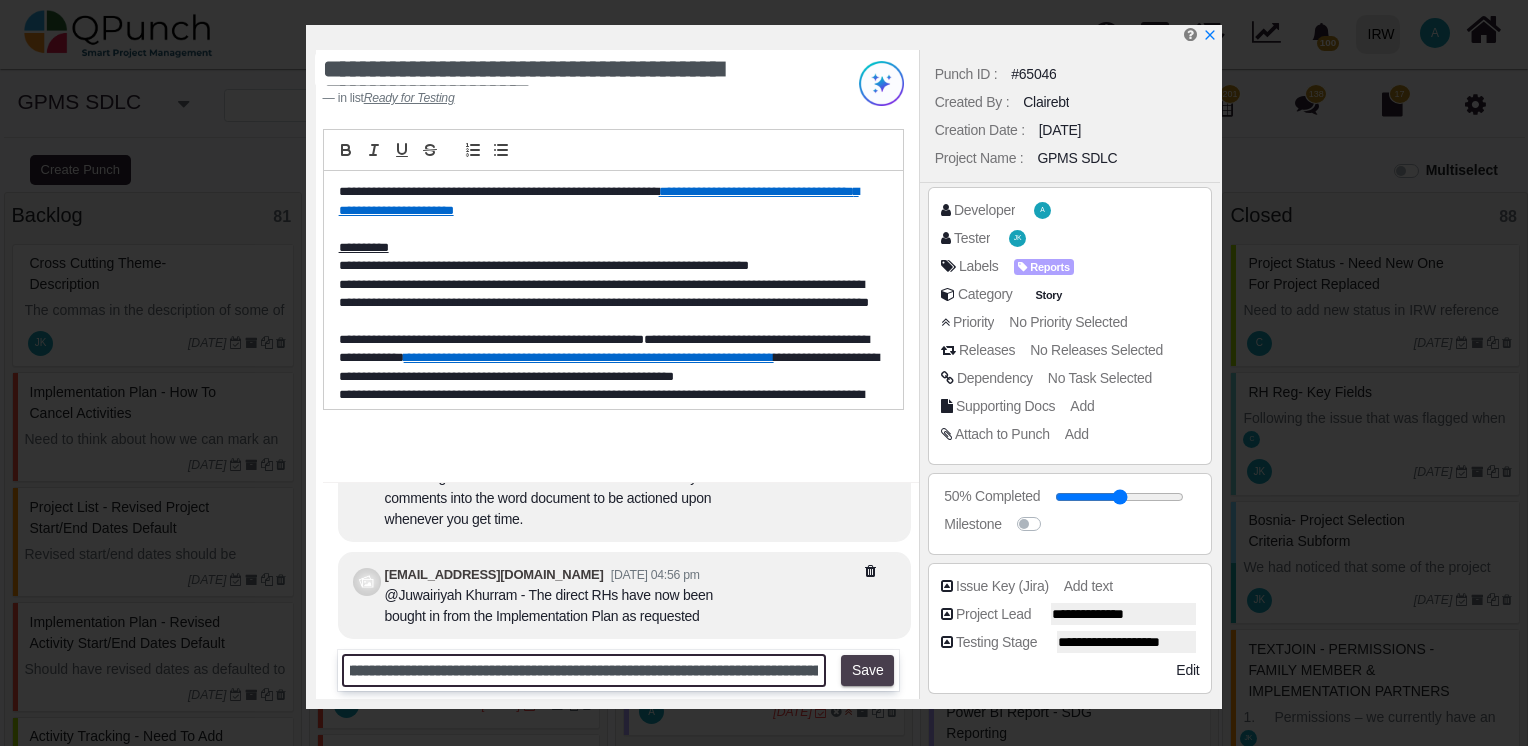 type on "**********" 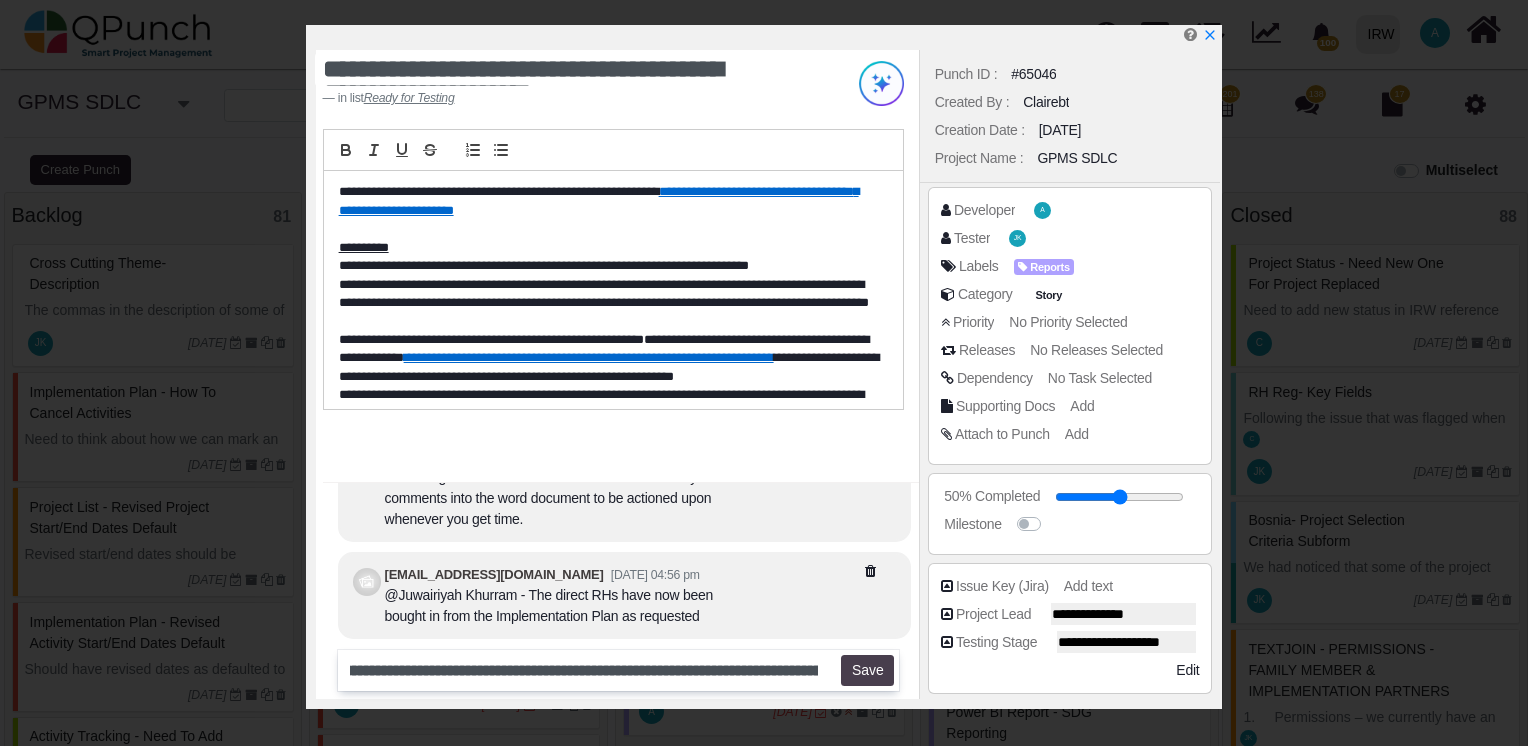 scroll, scrollTop: 0, scrollLeft: 0, axis: both 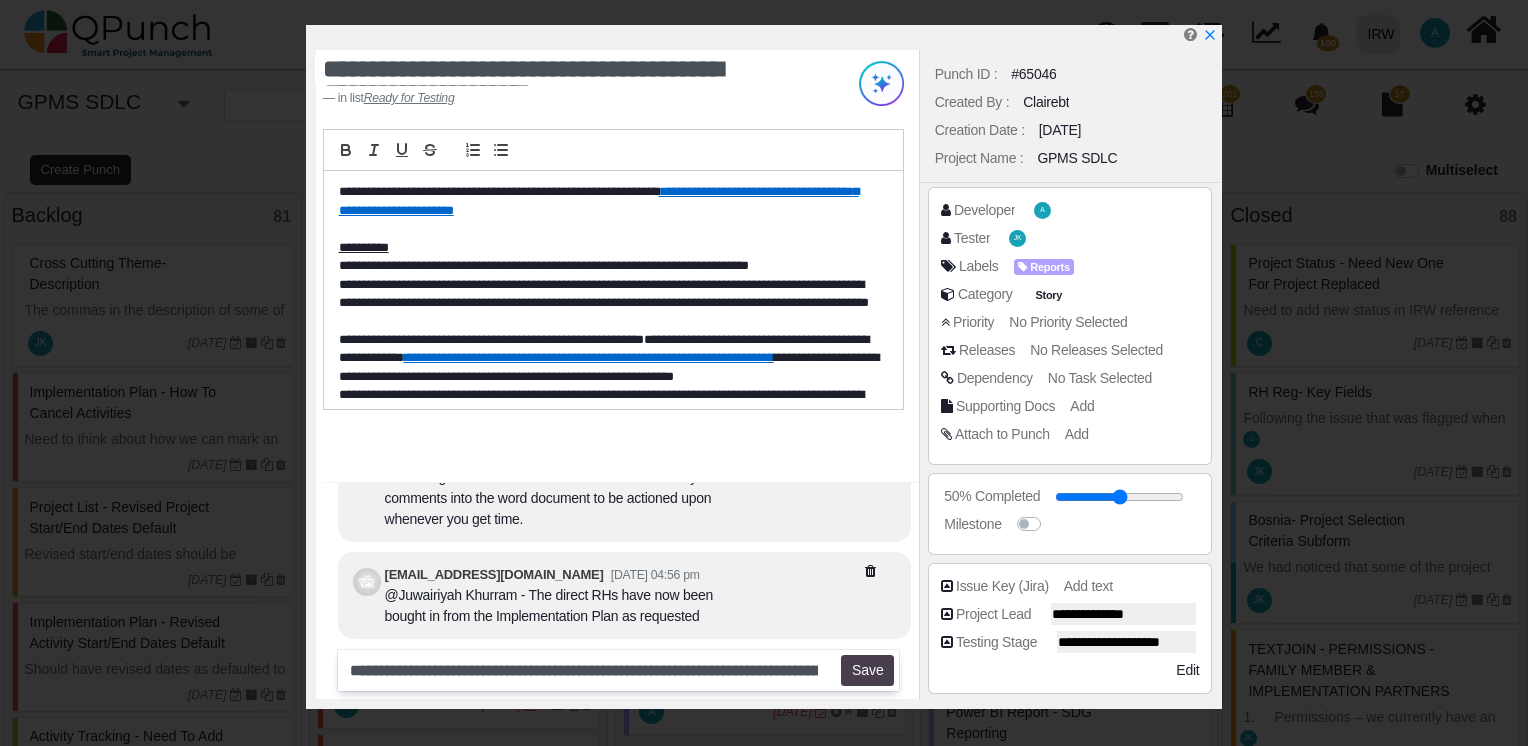 click on "Save" at bounding box center [867, 671] 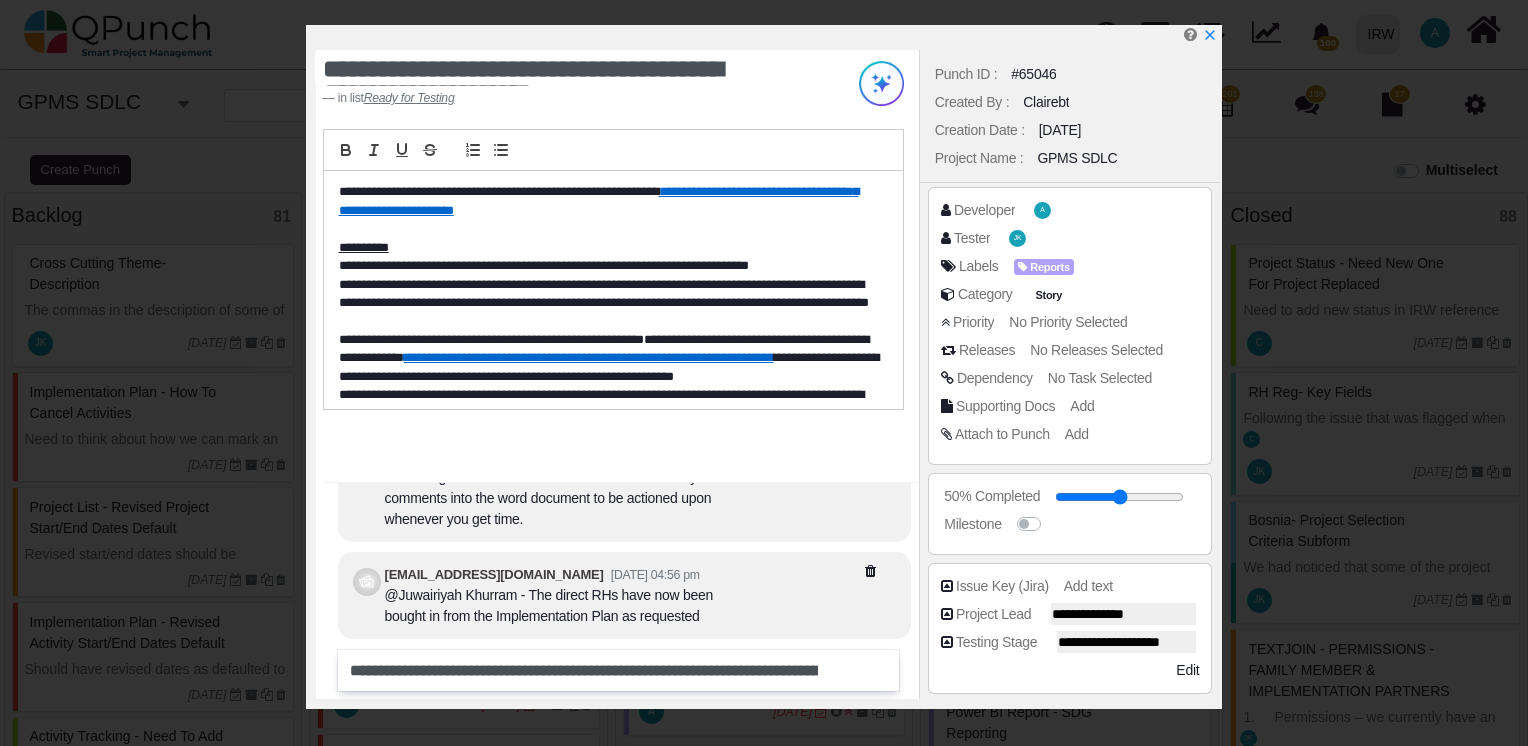 click on "**********" at bounding box center (619, 670) 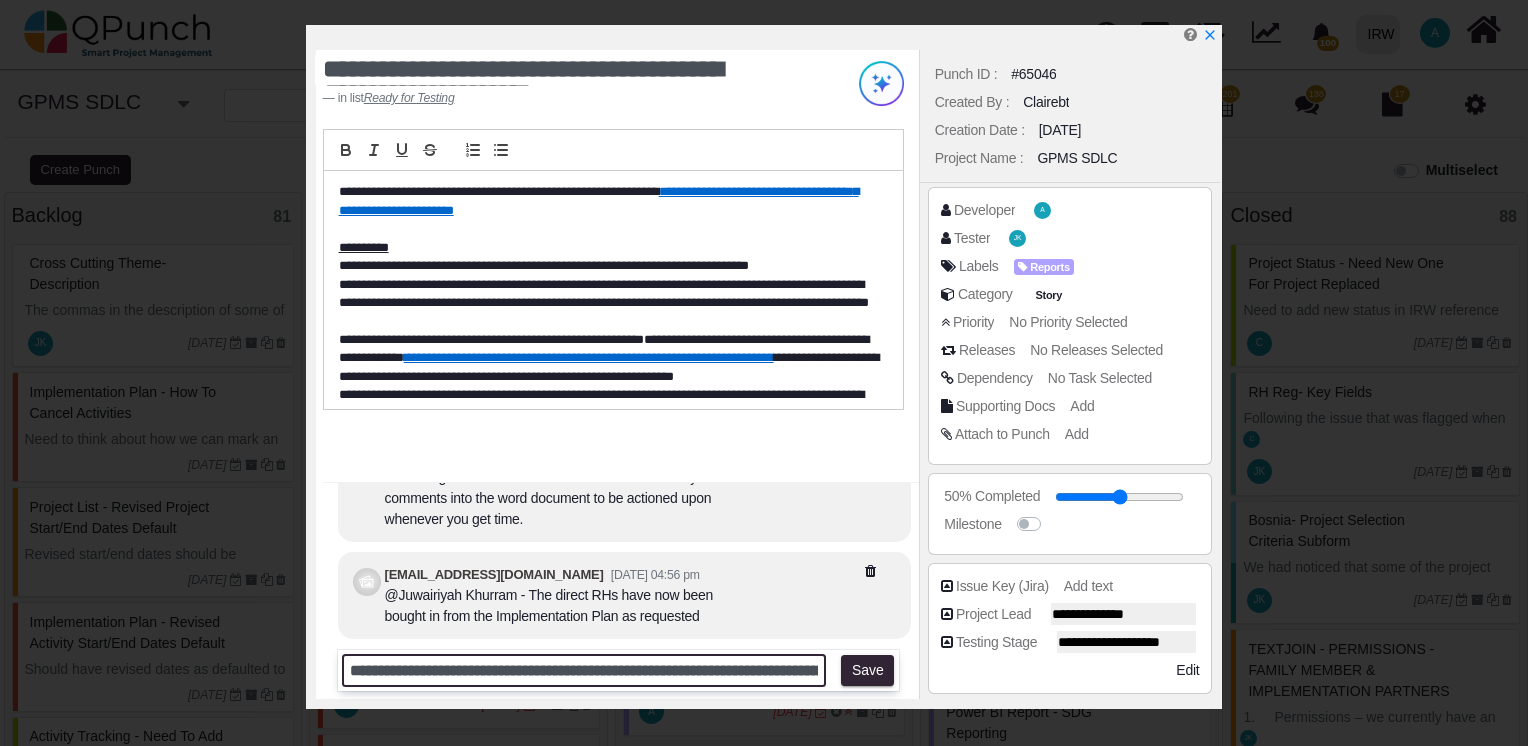 click on "**********" at bounding box center [584, 670] 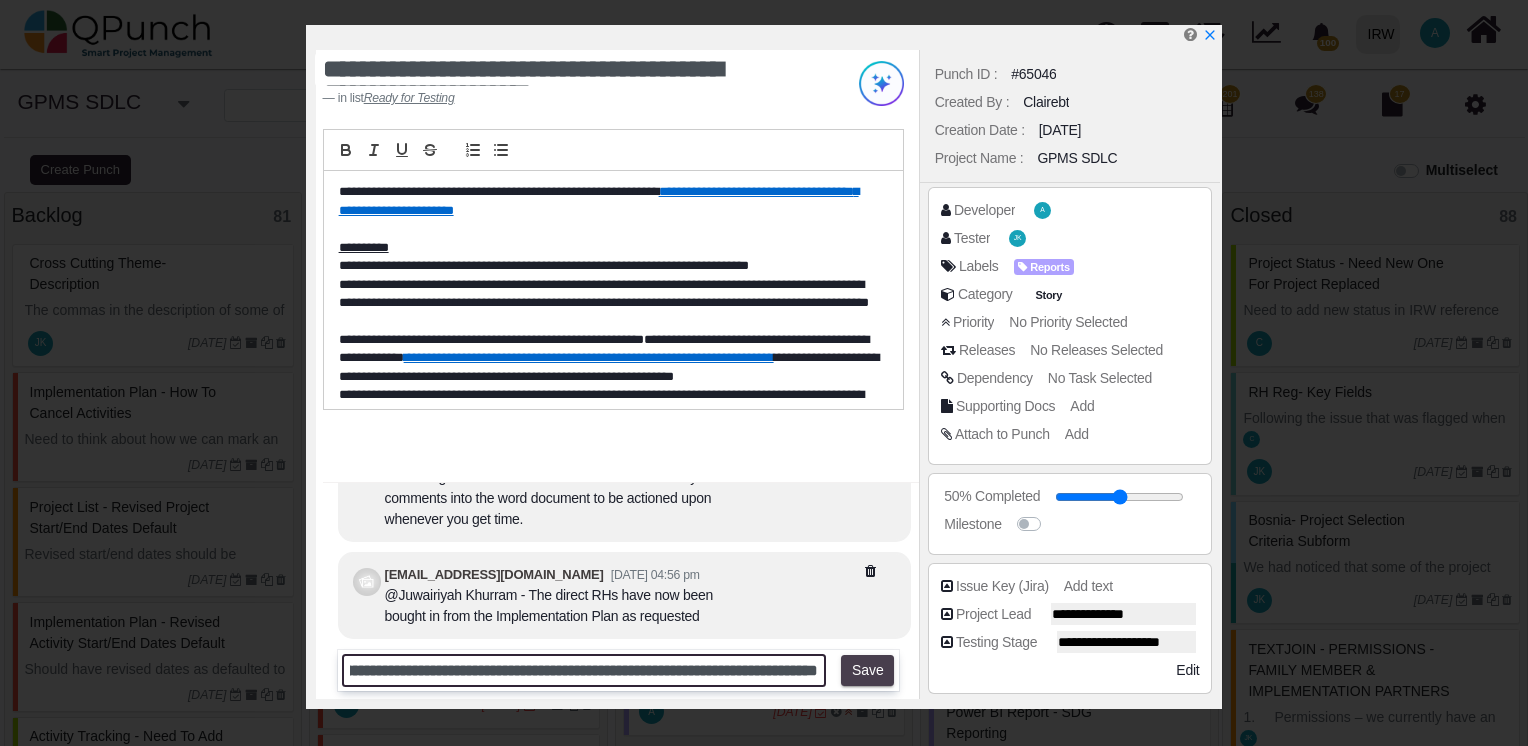 scroll, scrollTop: 0, scrollLeft: 1486, axis: horizontal 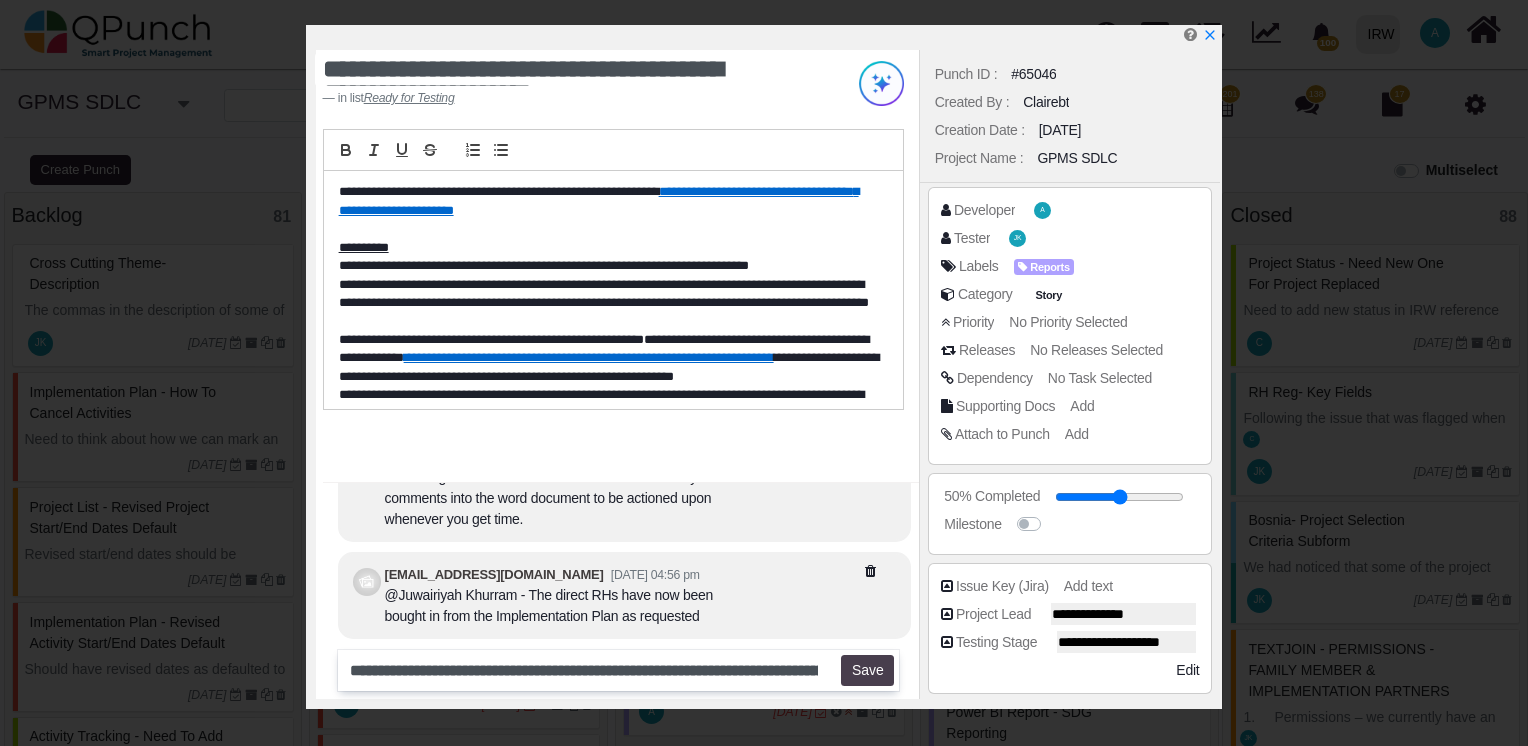 click on "Save" at bounding box center (867, 671) 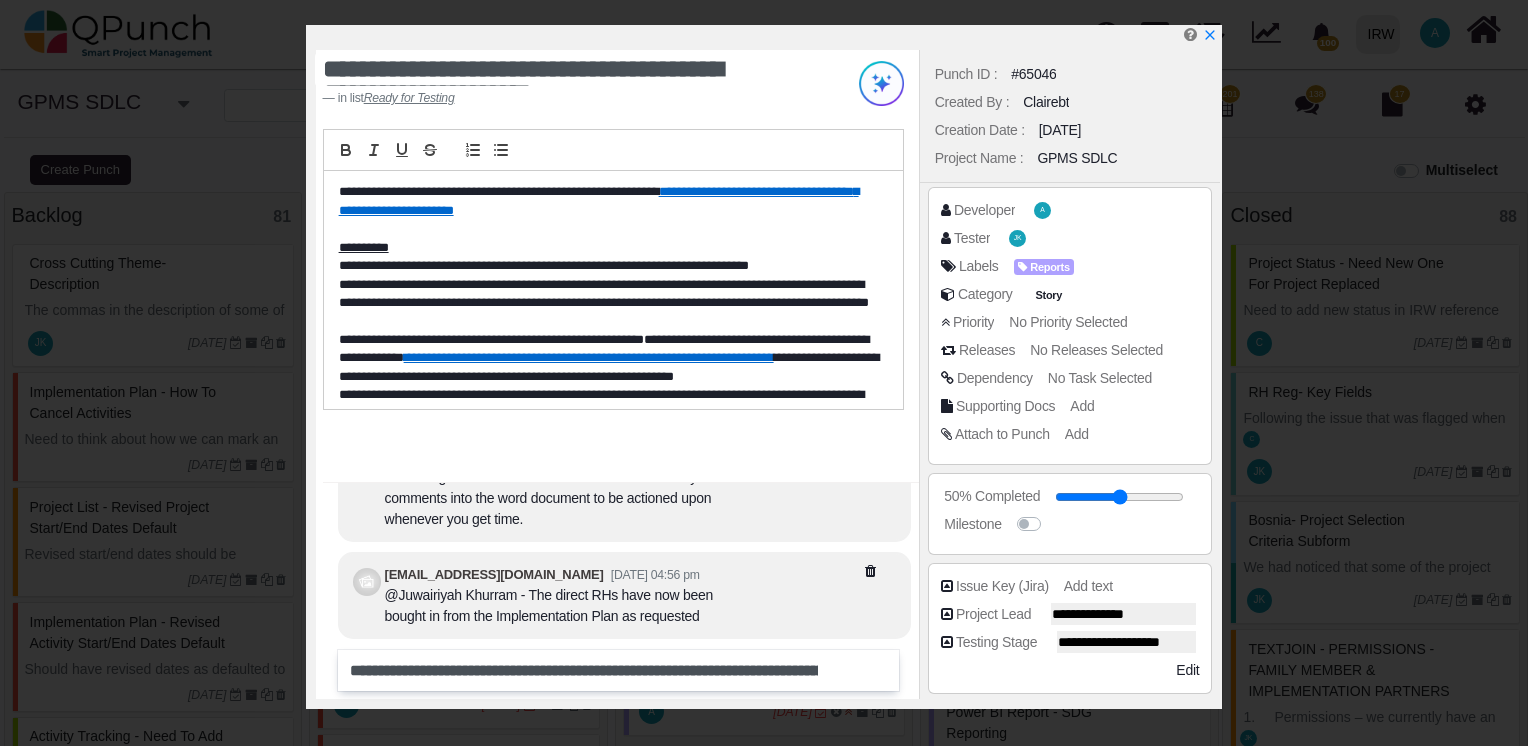 type 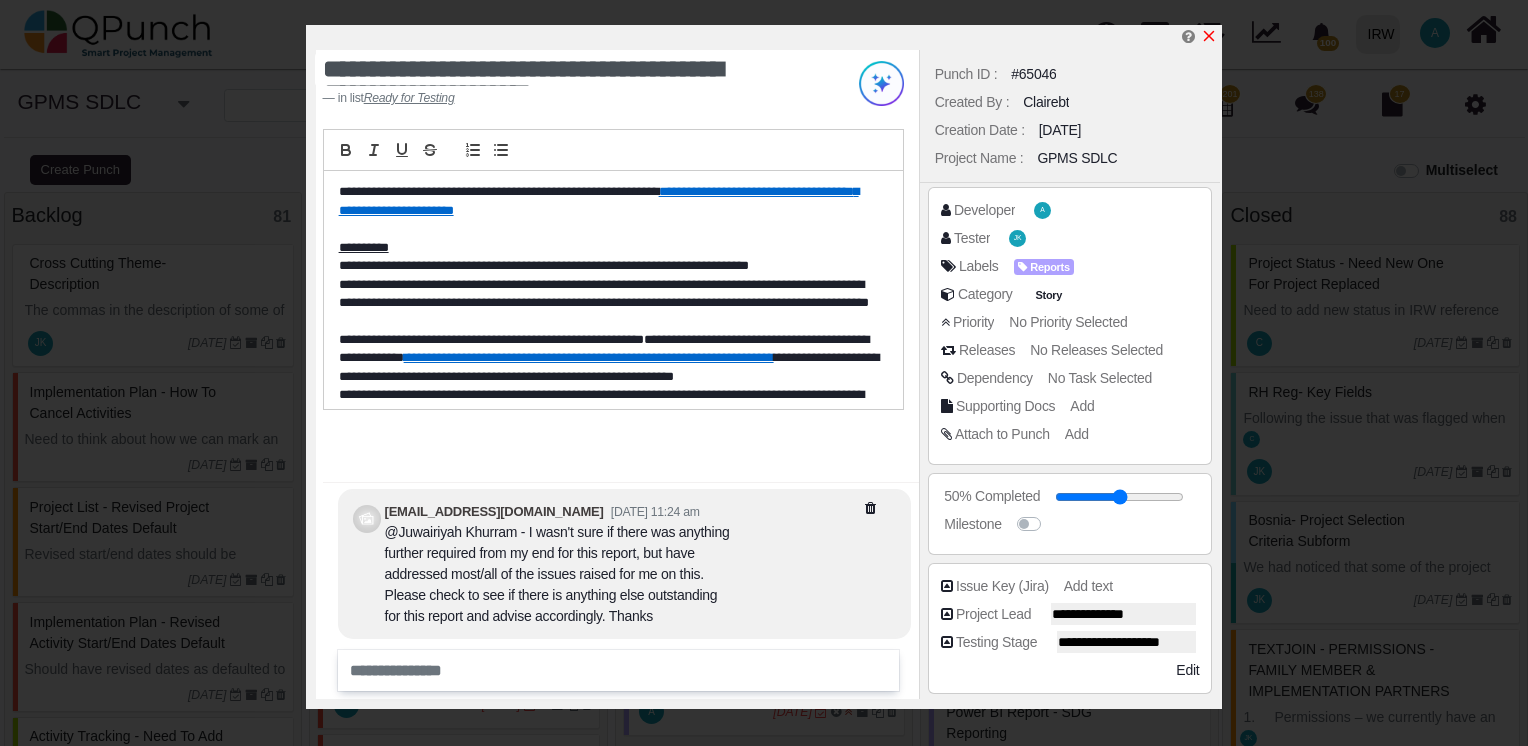 click 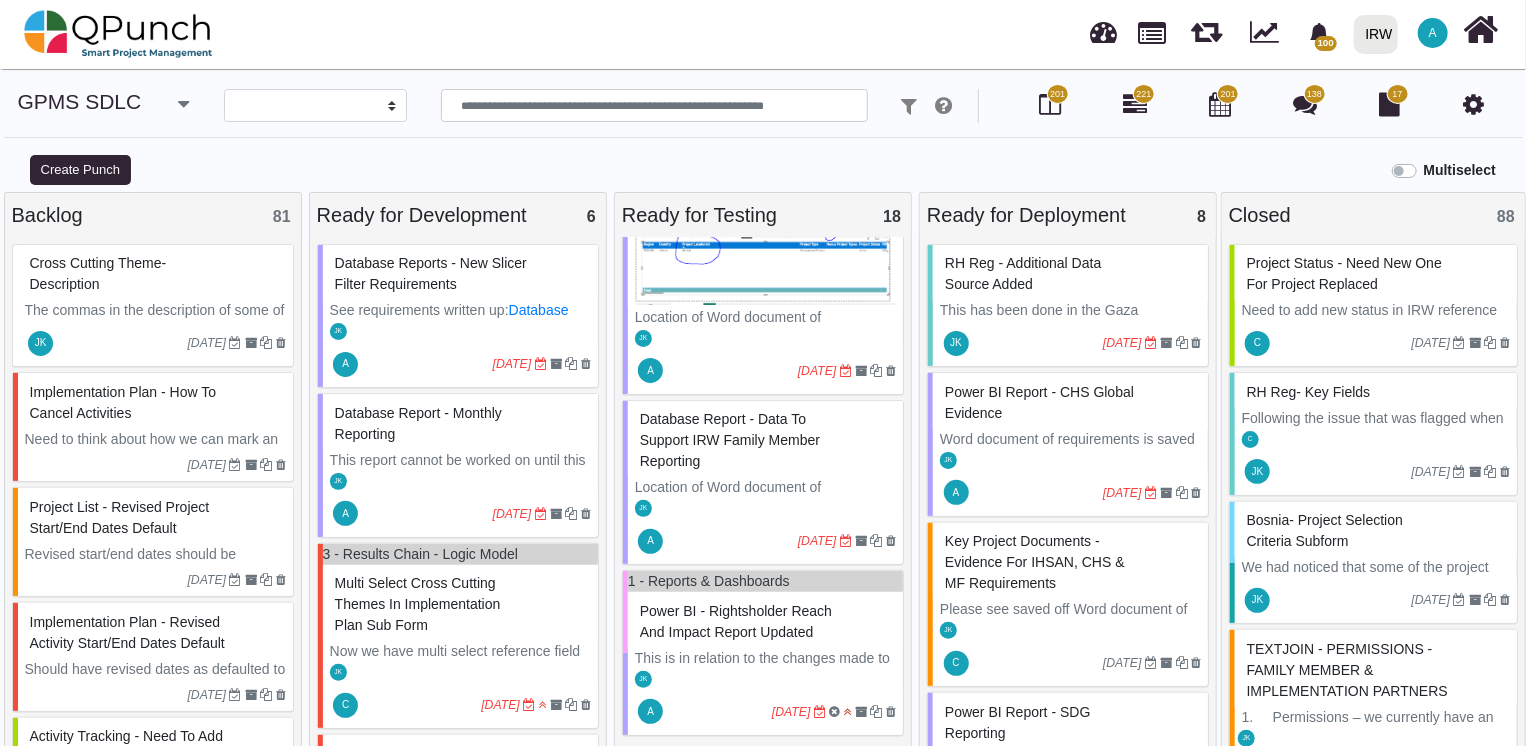 click on "JK" at bounding box center [765, 337] 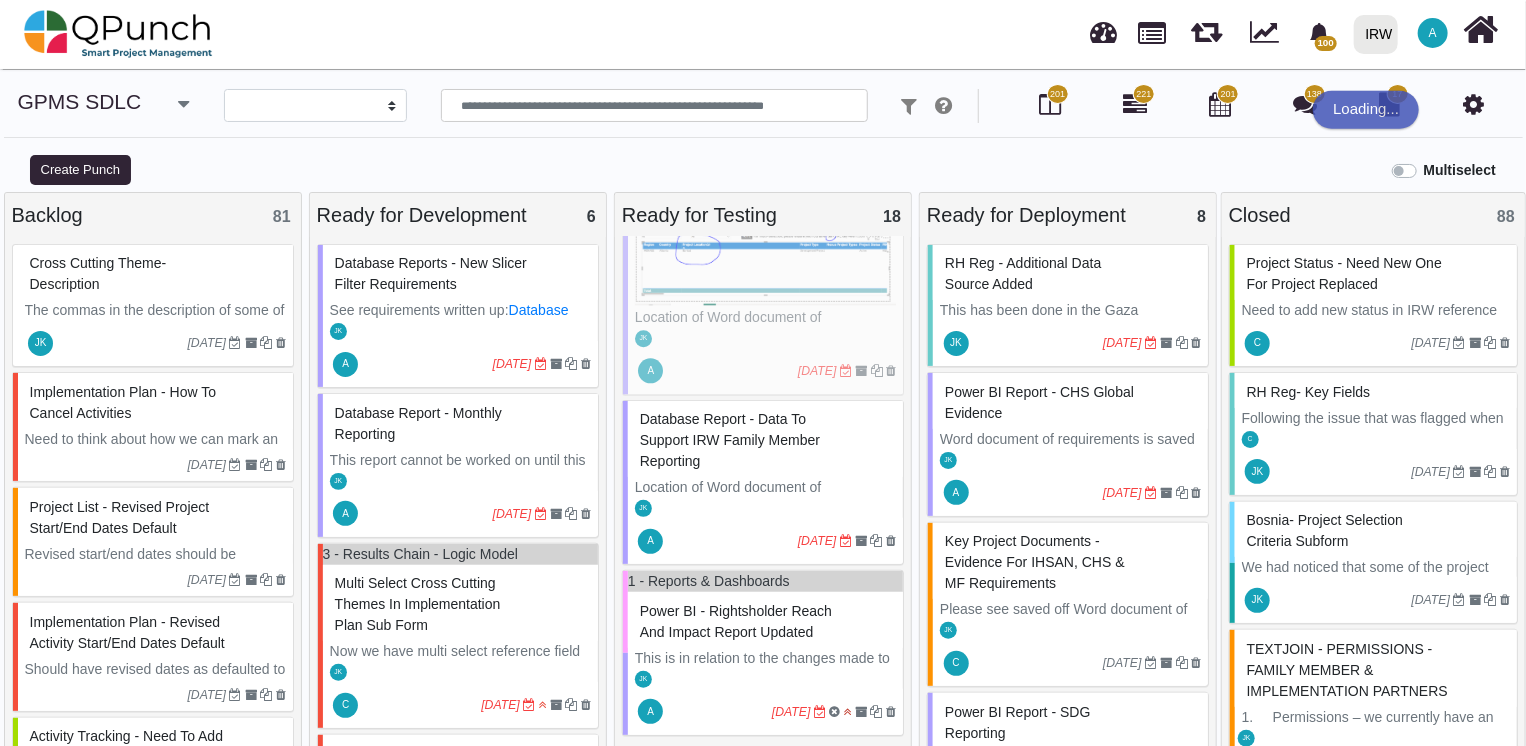 click on "Power BI Report - Project List Report     Location of Word document of requirements (below pasted from) -  Project List - Report Requirements.docx Summary This report is NOT to replace the IPD projects list (yet!) but it’s to just create a consolidated list of all projects across all country databases so that people have visibility and can interrogate the data, e.g. based on sector, modality type, cross cutting theme etc etc. So can be used by multiple stakeholders. It’s just a list however as people can then look into specific projects in more detail in the relevant country database as well as export and create their own visuals as needed. The purpose of the “Project List” Power BI report is to have a single data source for our projects coming from the information held in the GPMS. Requirements 1.     Report Source a.     This will need to be in Power BI as it will need to pull across multiple GPMS country databases.  1.     GPMS – Ethiopia 2.     GPMS – [GEOGRAPHIC_DATA]   ." at bounding box center [763, 247] 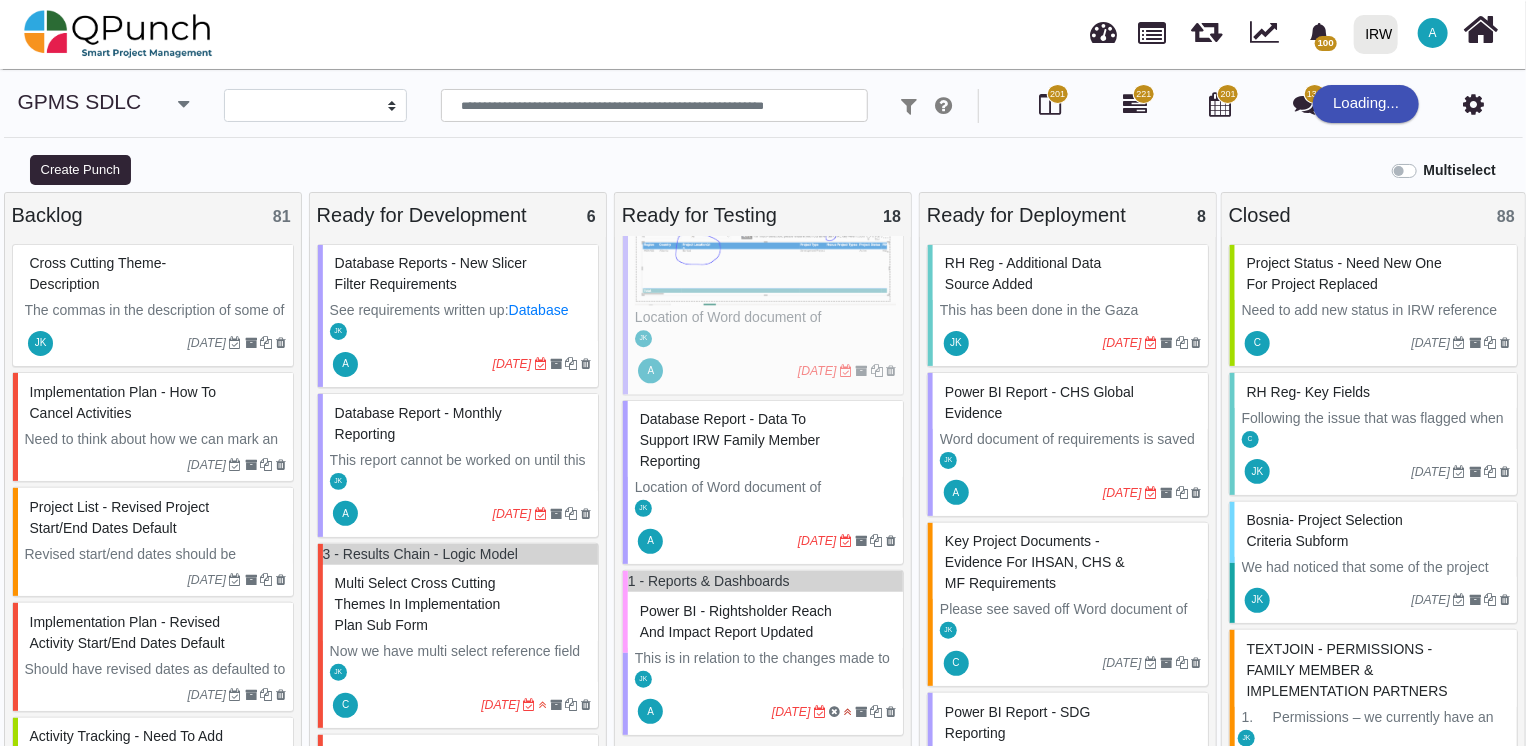 select on "**********" 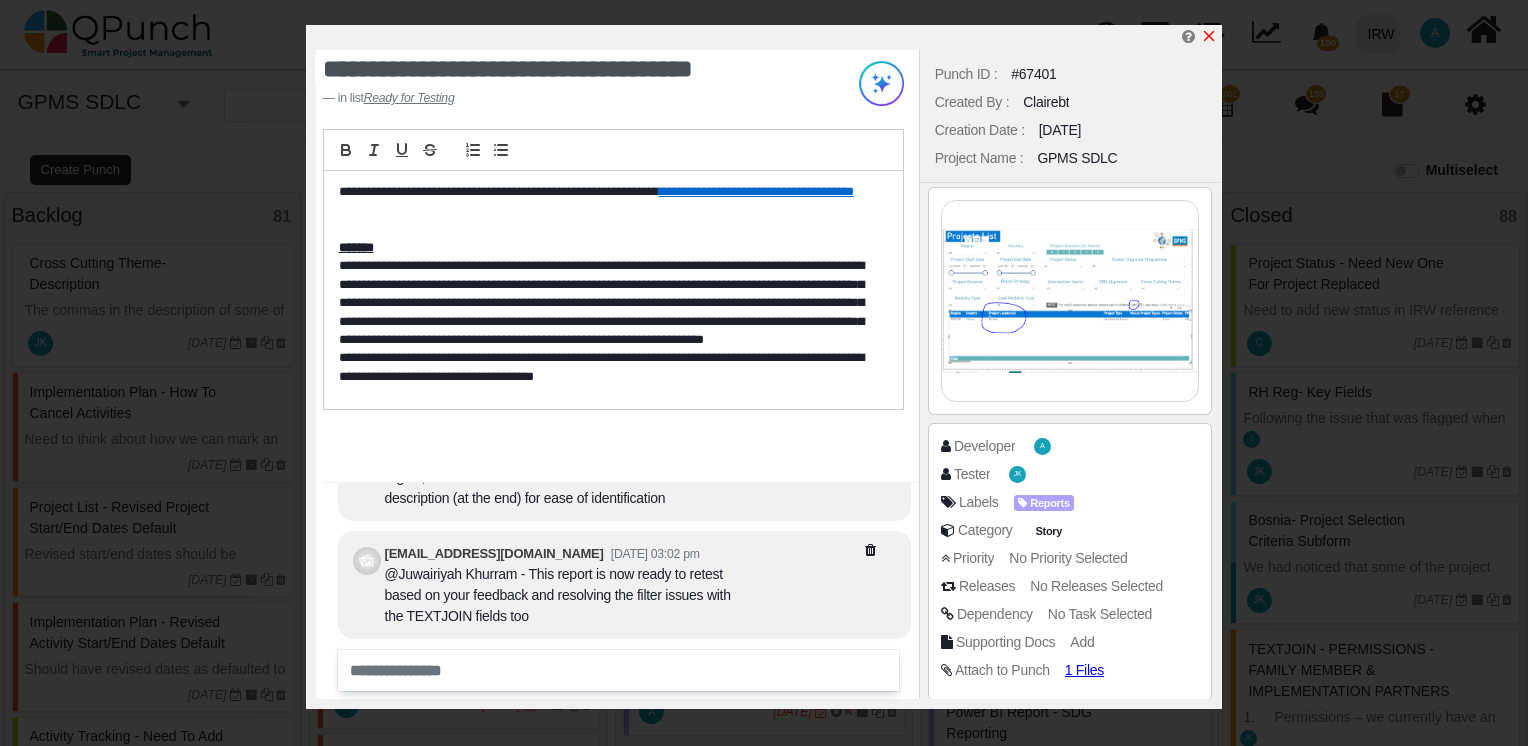 click 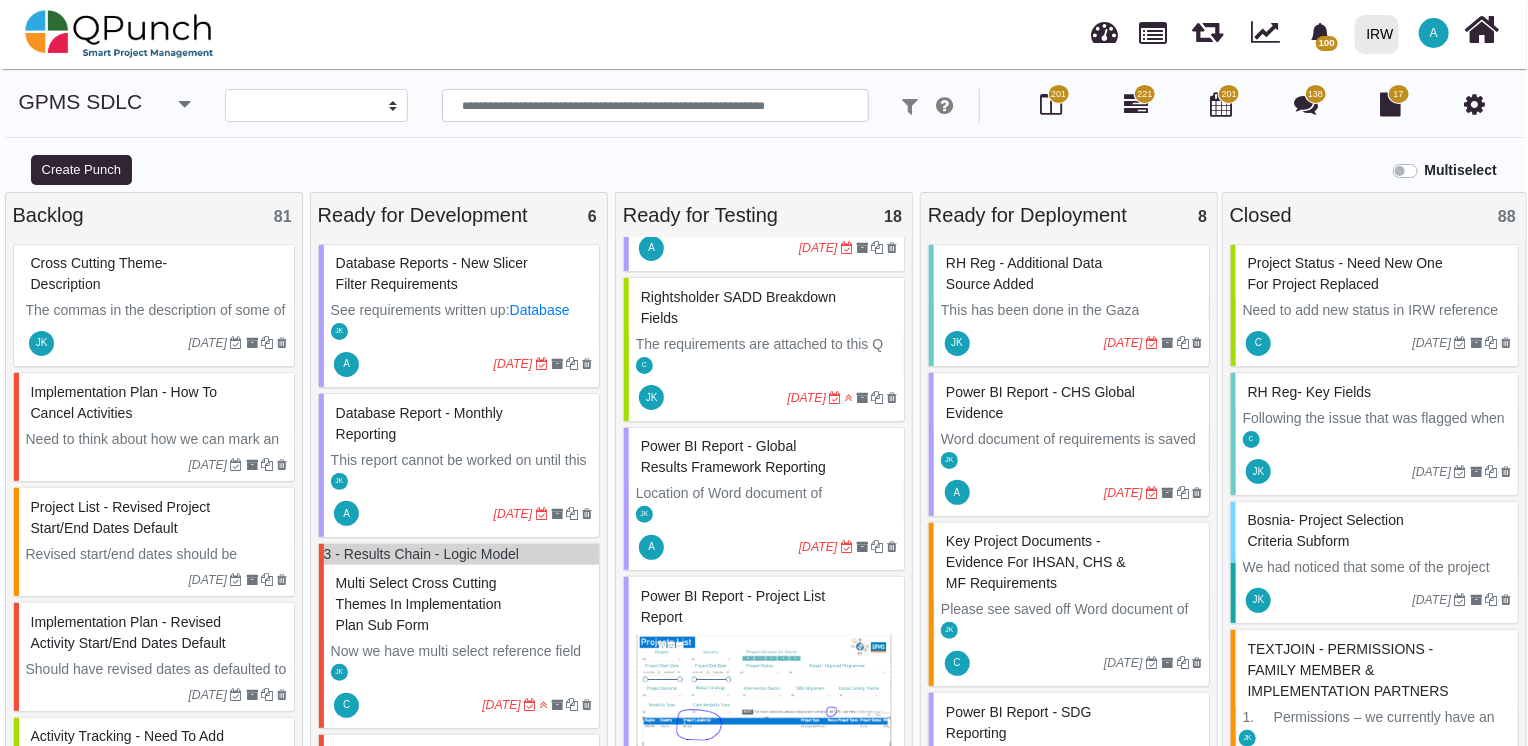 scroll, scrollTop: 1964, scrollLeft: 0, axis: vertical 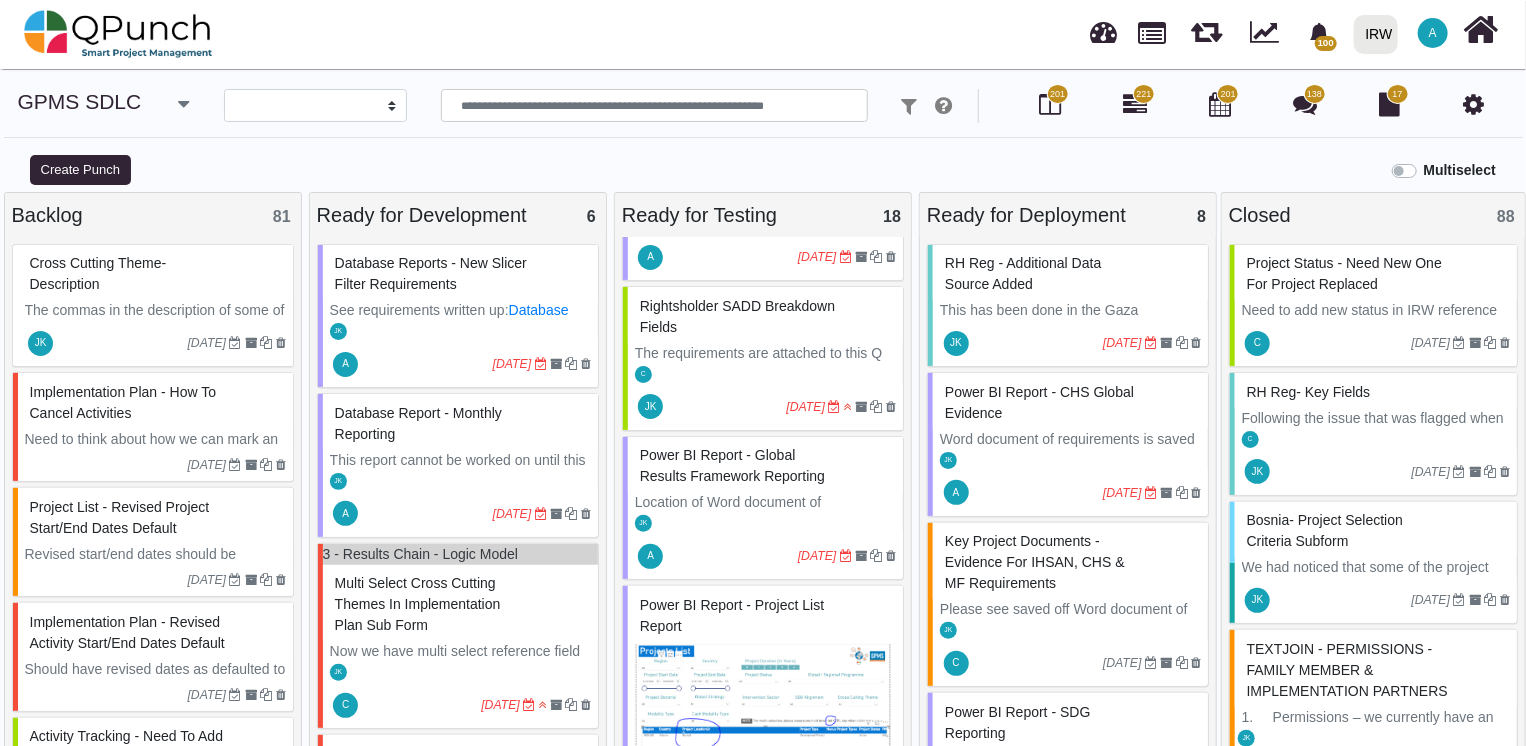 click on "Power BI Report - Global Results Framework Reporting" at bounding box center (732, 465) 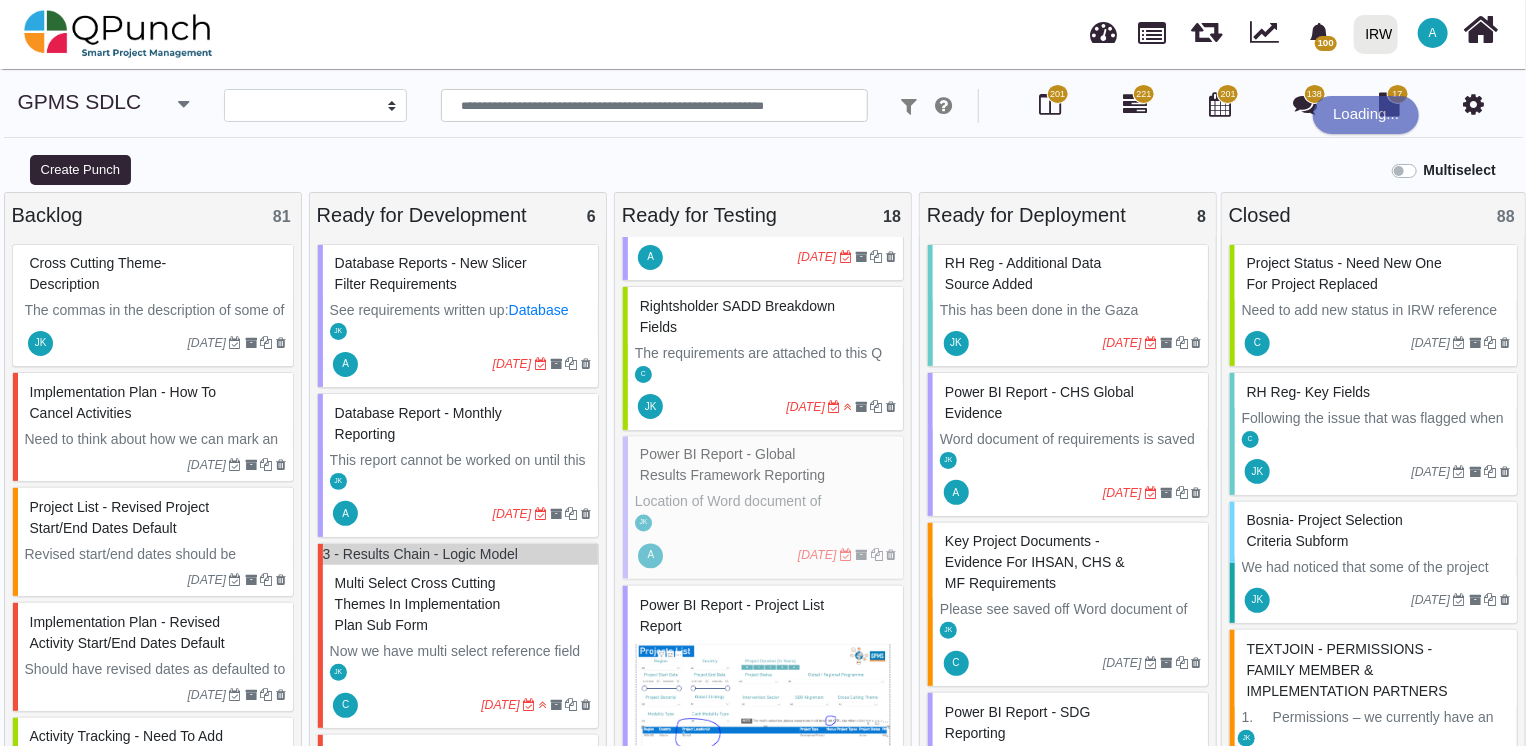 click on "Power BI Report - Global Results Framework Reporting     Location of Word document of requirements (below pasted from) -  Global Results Framework - Power BI Report Requirements.docx Summary The purpose of the “Global Results Framework Reporting” Power BI report is help show how we are using the Global Results Framework (GRF) to help measure the impact and performance of our projects globally.  Requirements 1.       Report Source a.       This will need to be in Power BI as it will need to pull across multiple GPMS country databases.  b.      This will initially need to be developed in the country template test database before hooking up to the live country databases once passed testing:                                                                              i.       [GEOGRAPHIC_DATA] 1.       GPMS – Ethiopia 2.       GPMS – Kenya 3.       GPMS – [GEOGRAPHIC_DATA] . . .   JK" at bounding box center [763, 508] 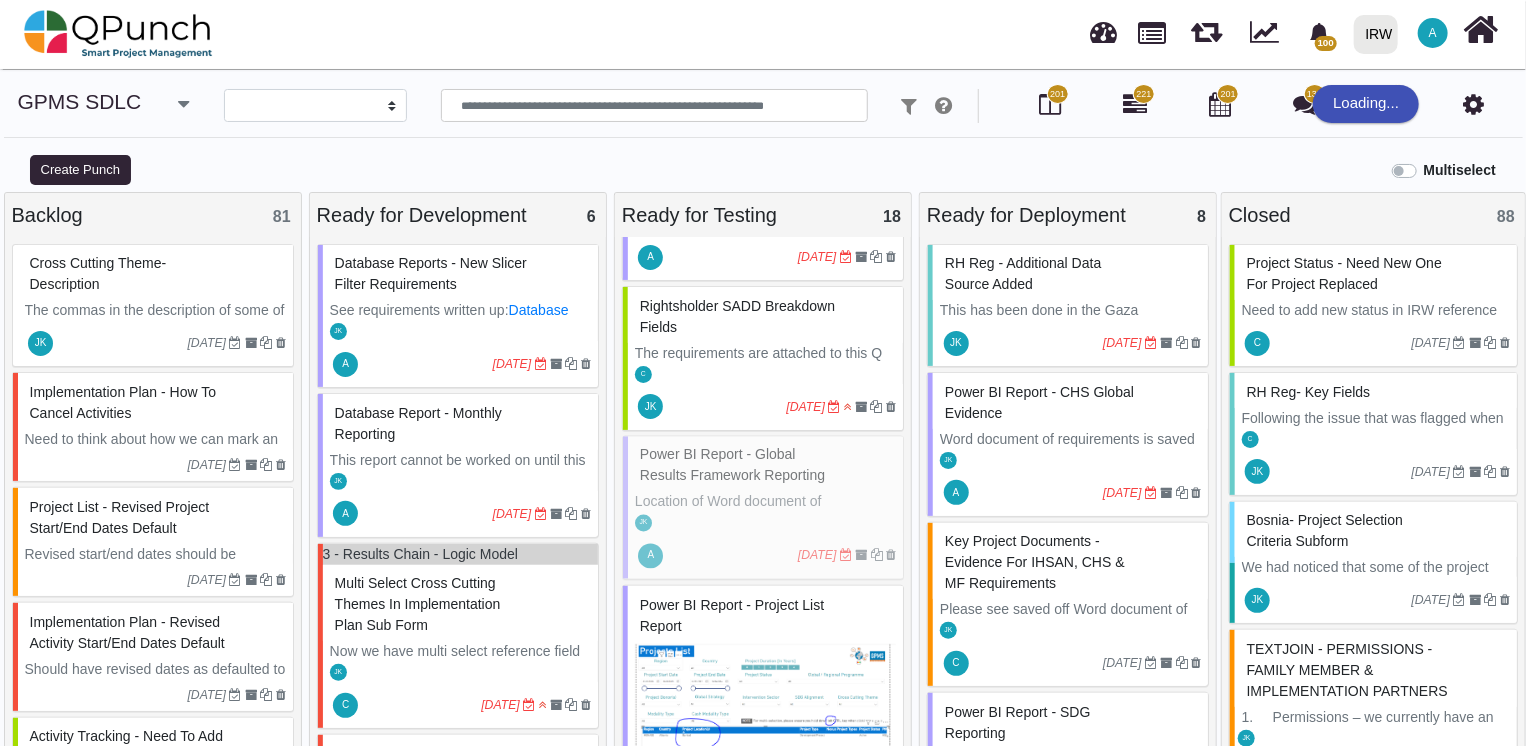select on "**********" 